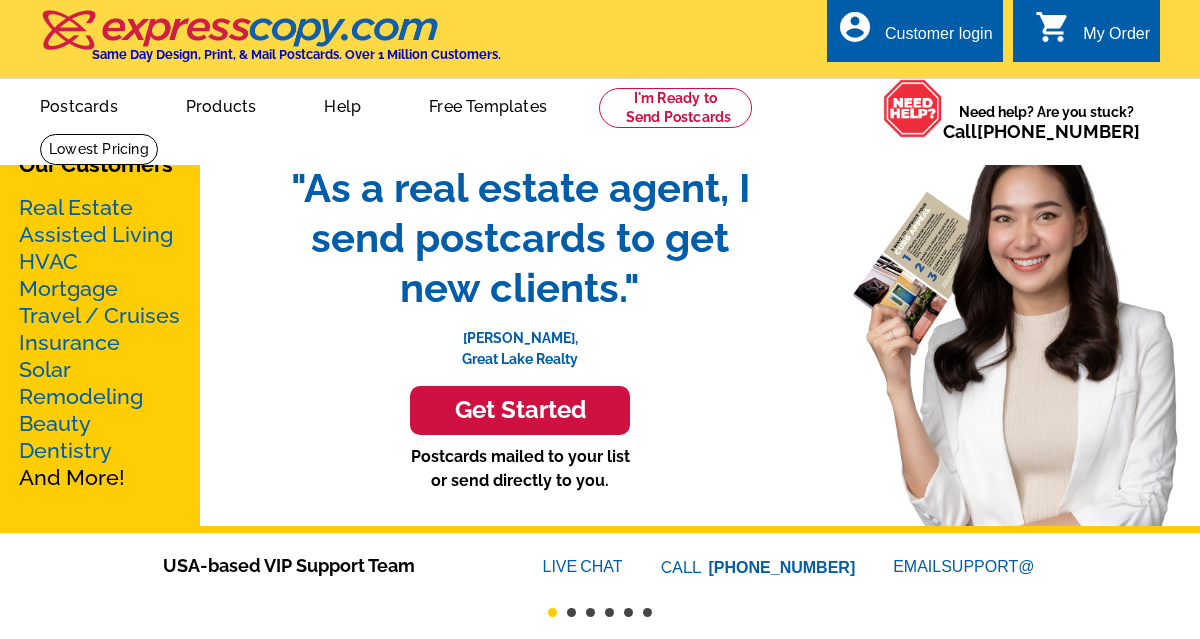 scroll, scrollTop: 0, scrollLeft: 0, axis: both 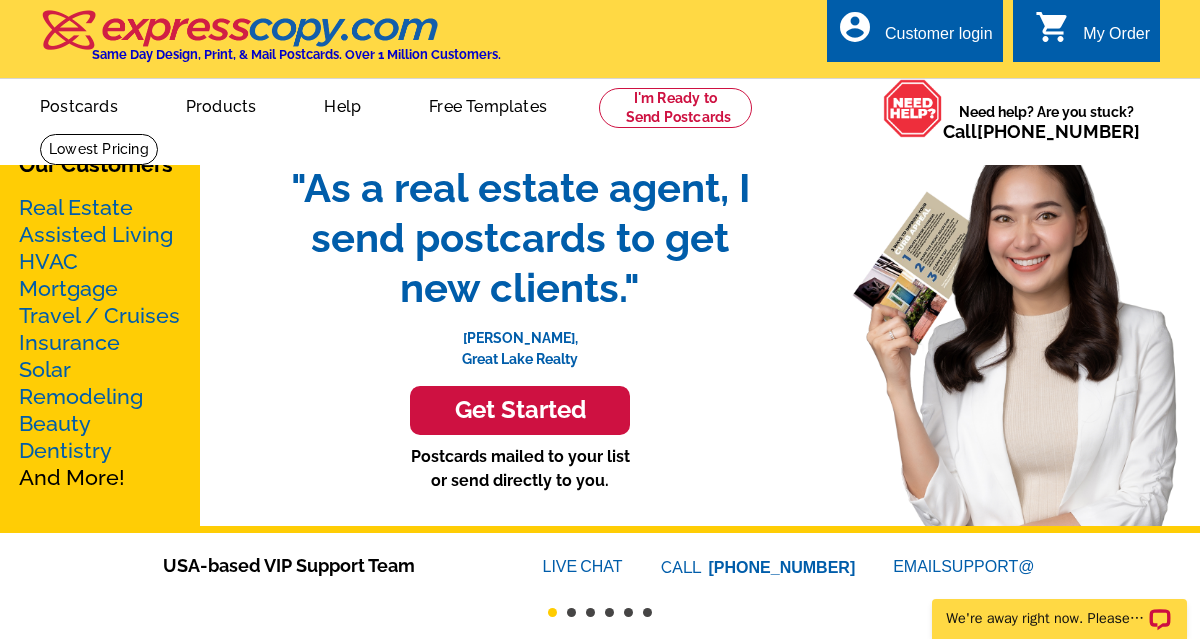 click on "Get Started" at bounding box center [520, 410] 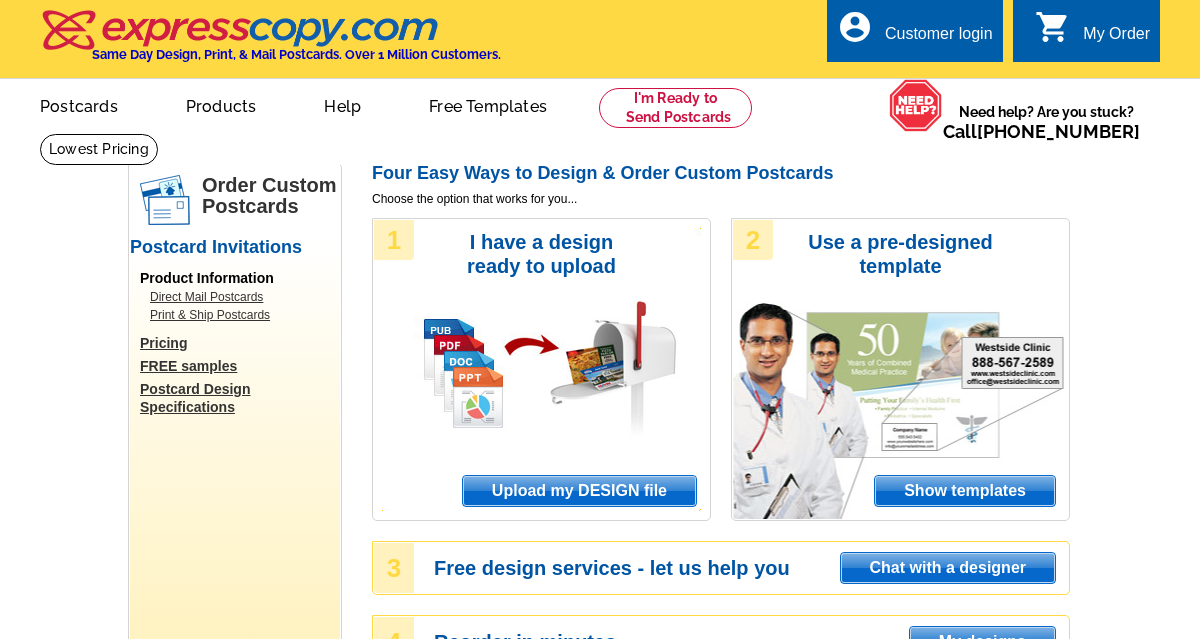 scroll, scrollTop: 0, scrollLeft: 0, axis: both 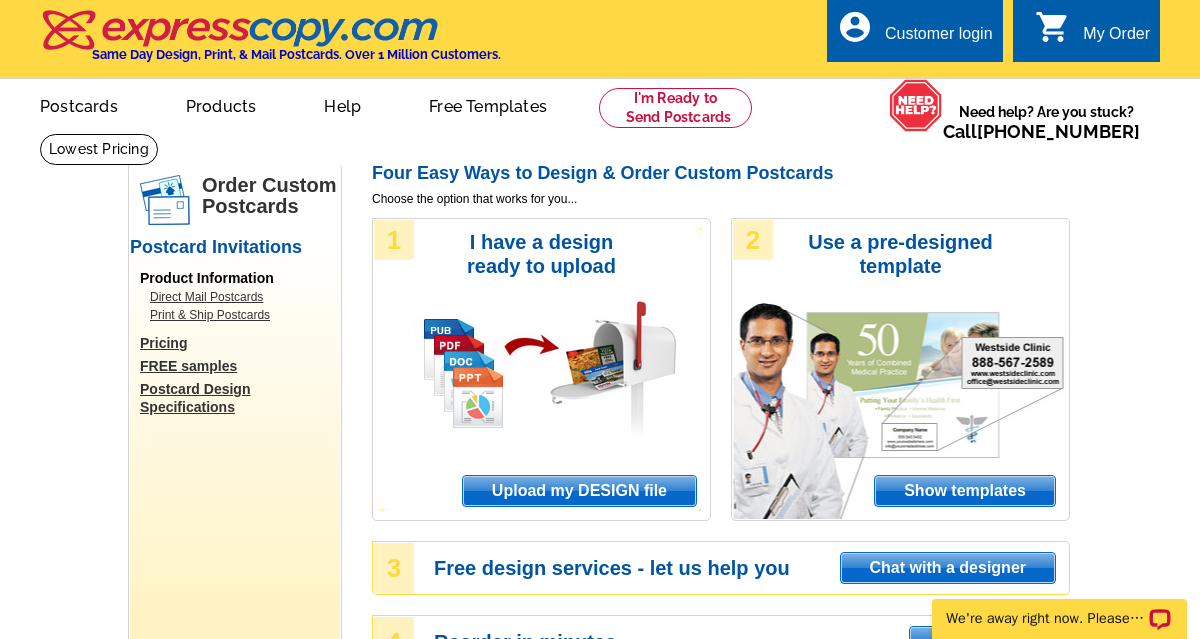 click on "Upload my DESIGN file" at bounding box center (579, 491) 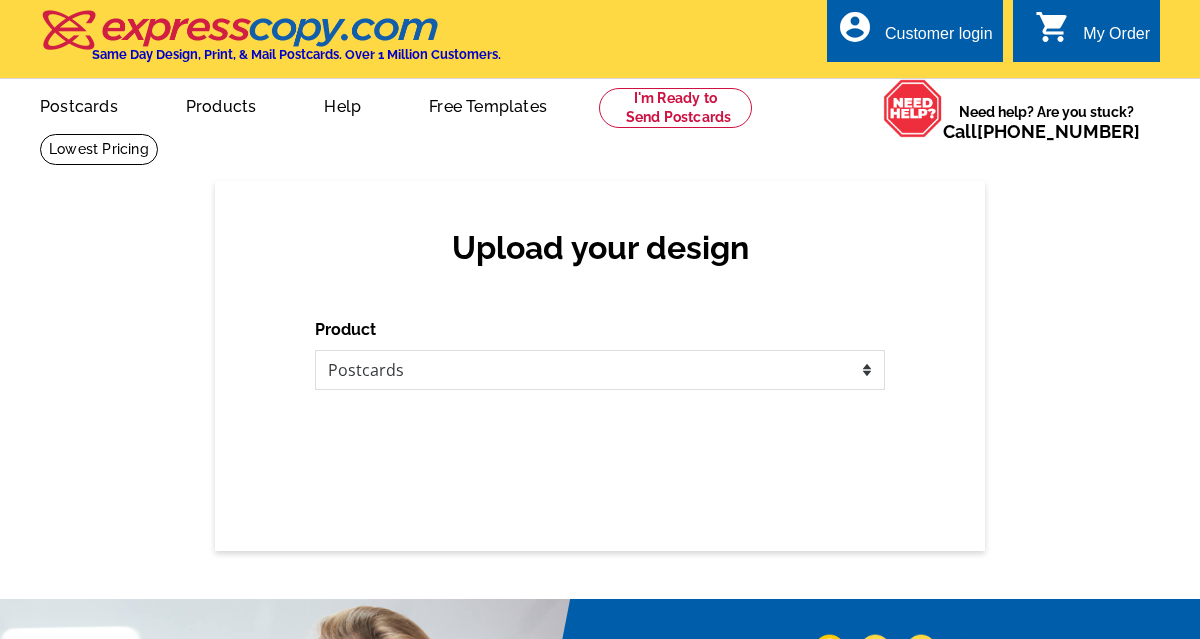 scroll, scrollTop: 0, scrollLeft: 0, axis: both 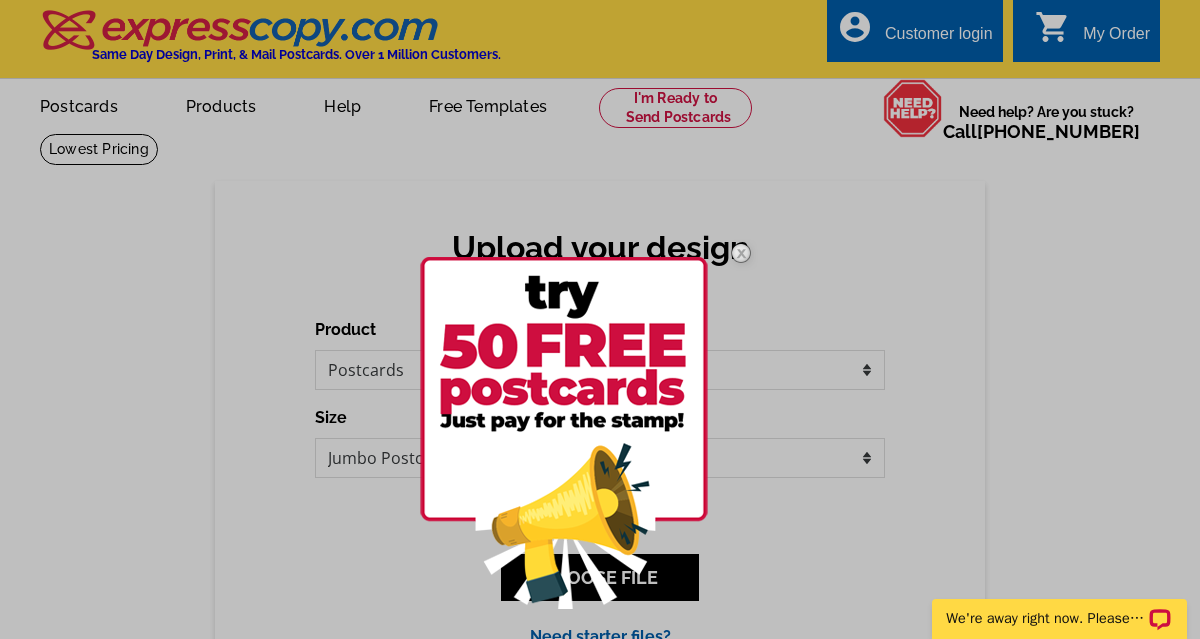 click at bounding box center [741, 253] 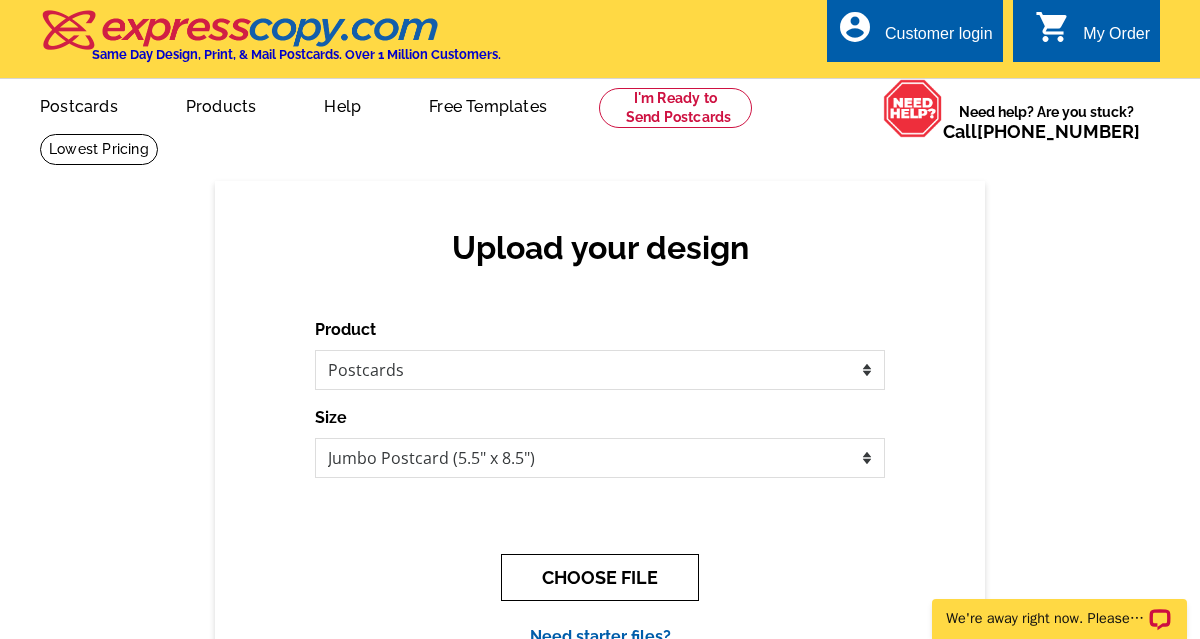 click on "CHOOSE FILE" at bounding box center [600, 577] 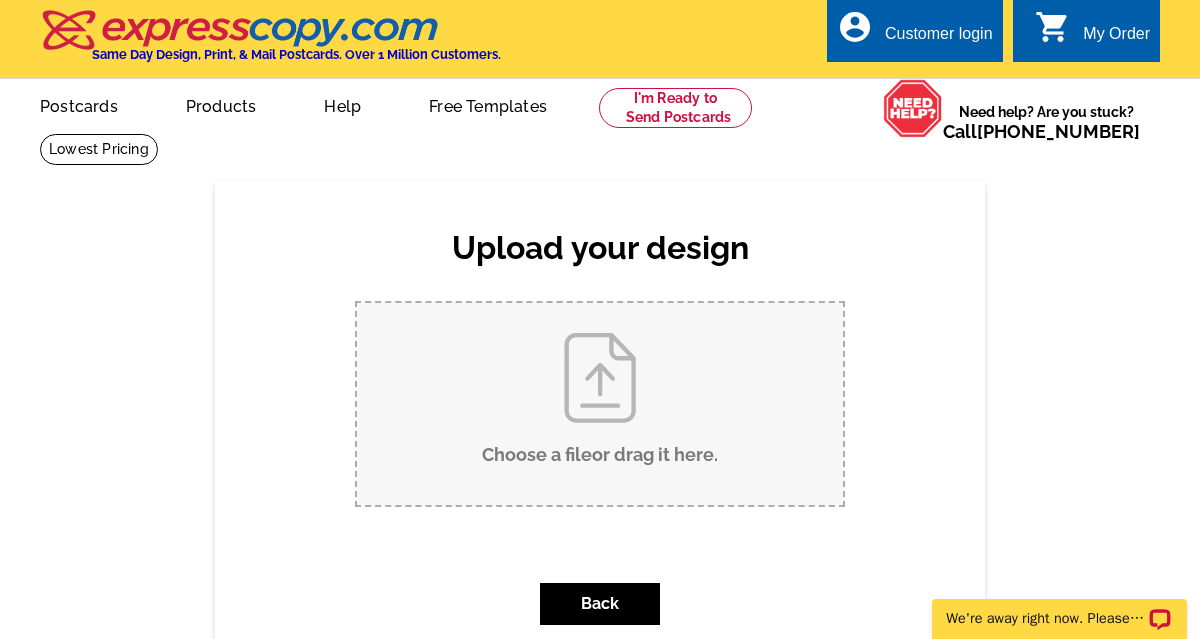 click on "Choose a file  or drag it here ." at bounding box center [600, 404] 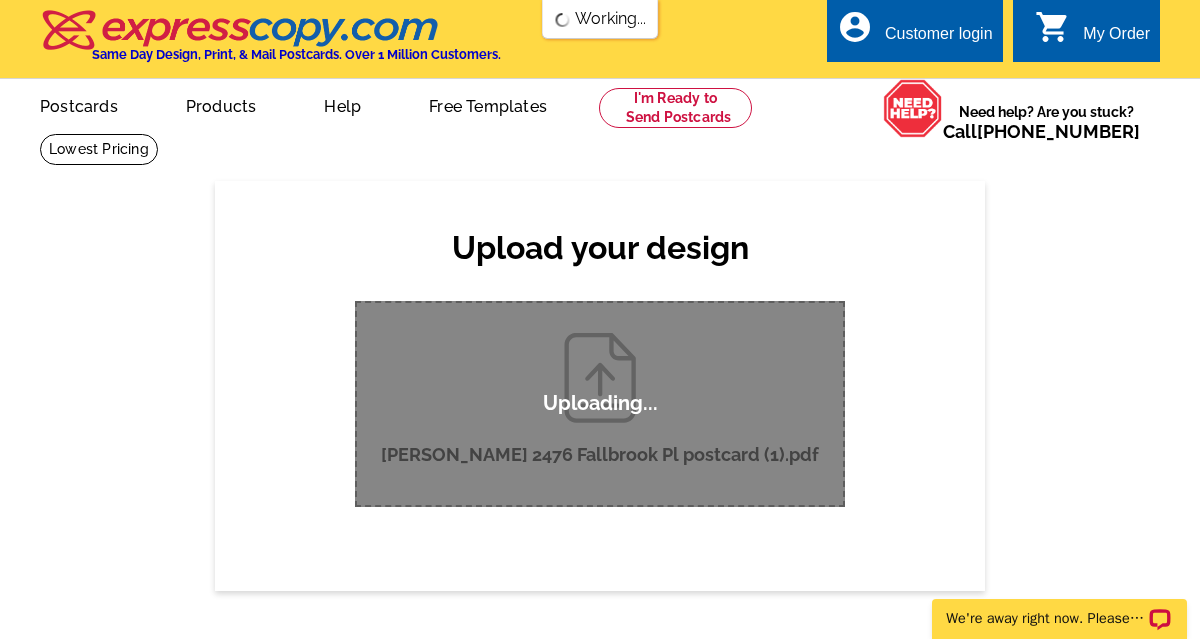 scroll, scrollTop: 0, scrollLeft: 0, axis: both 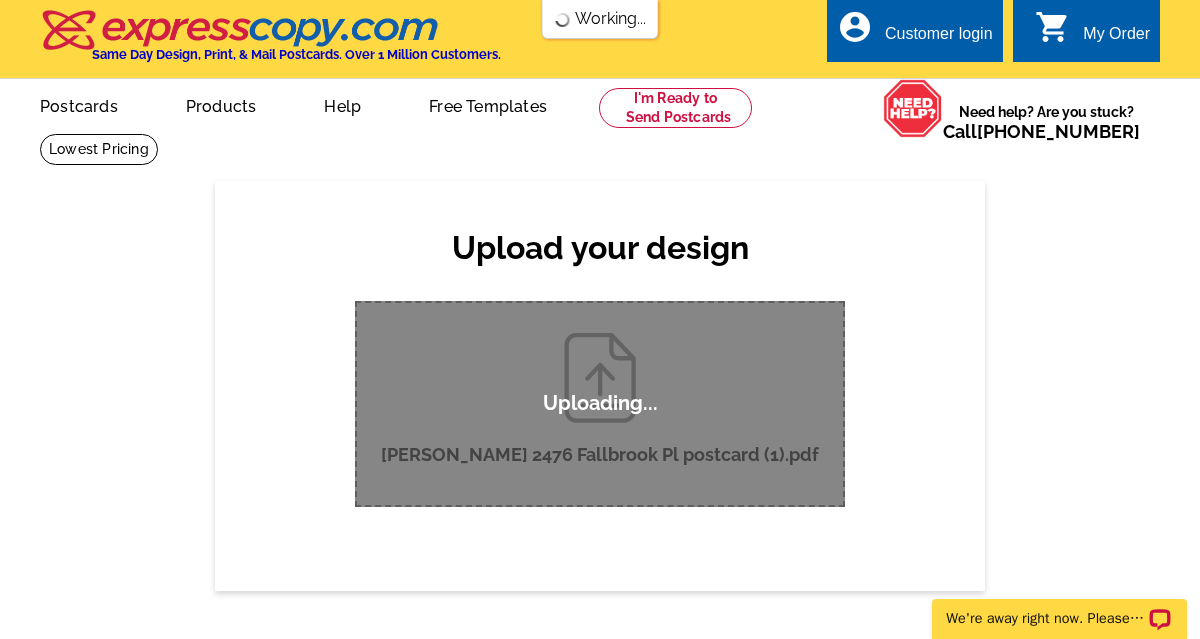 type 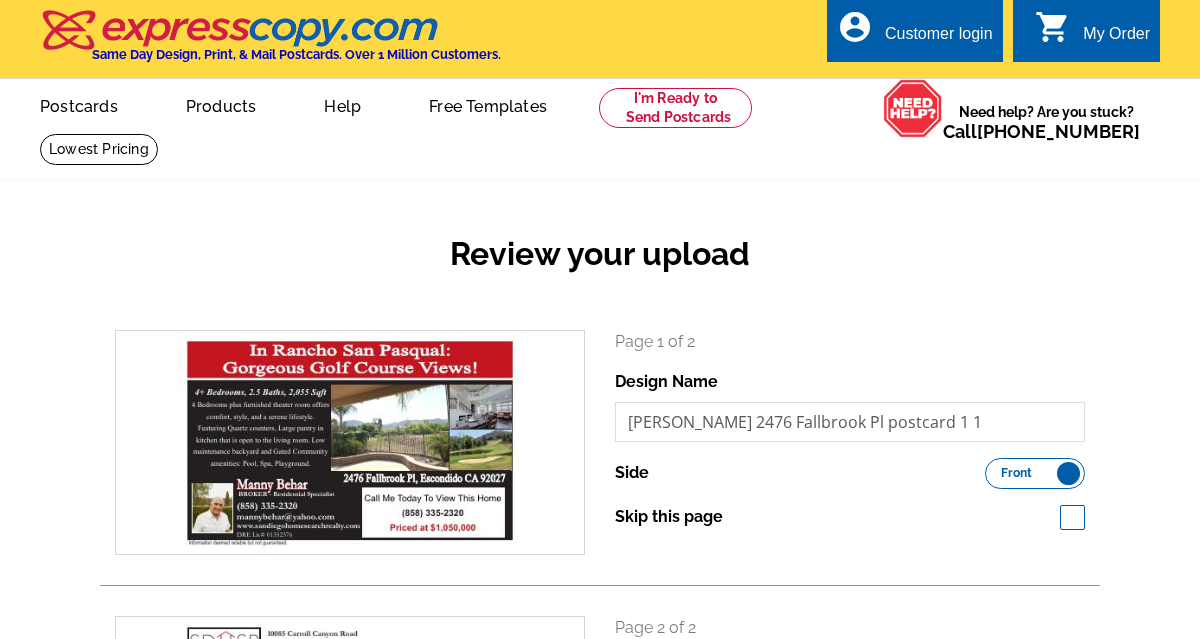 scroll, scrollTop: 0, scrollLeft: 0, axis: both 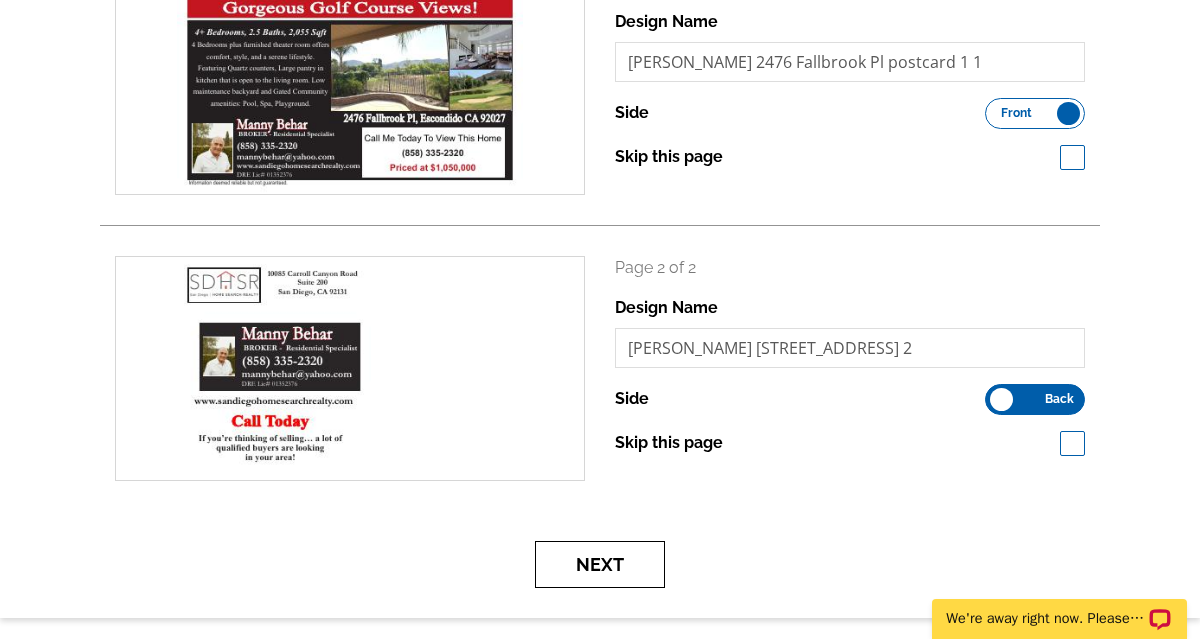 click on "Next" at bounding box center [600, 564] 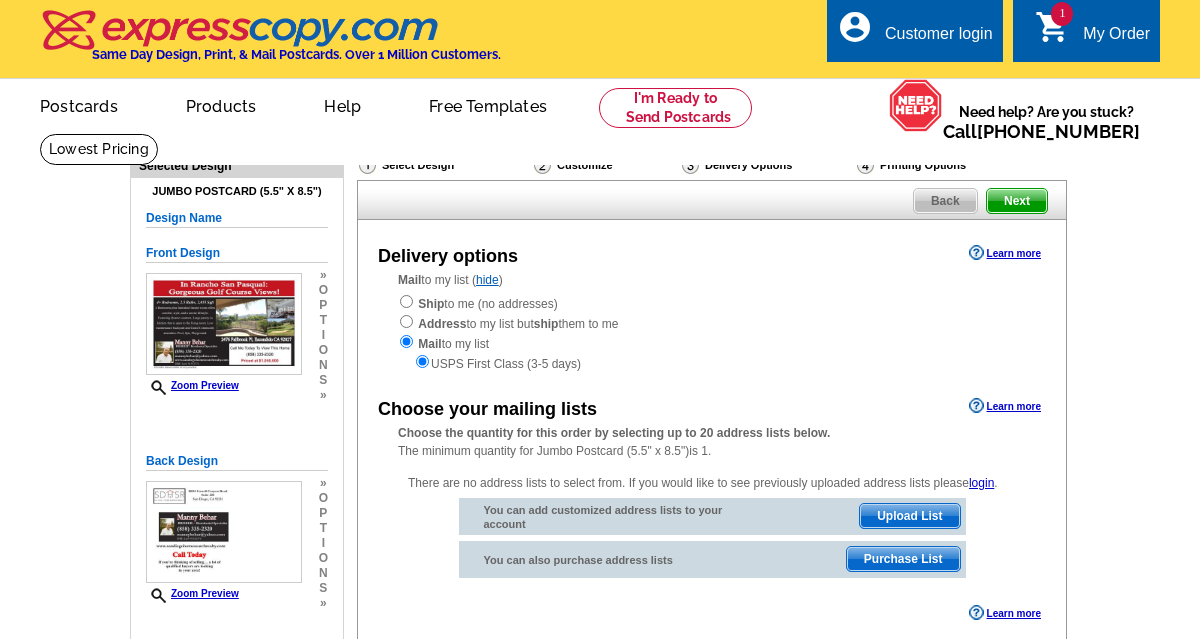 scroll, scrollTop: 0, scrollLeft: 0, axis: both 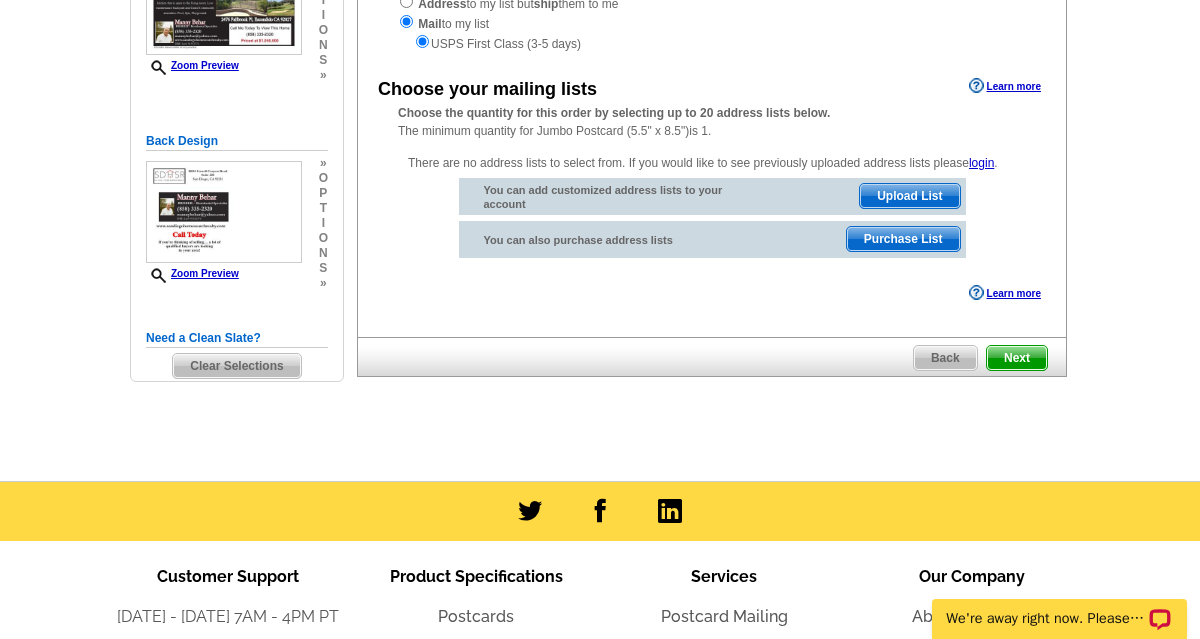 click on "Next" at bounding box center (1017, 358) 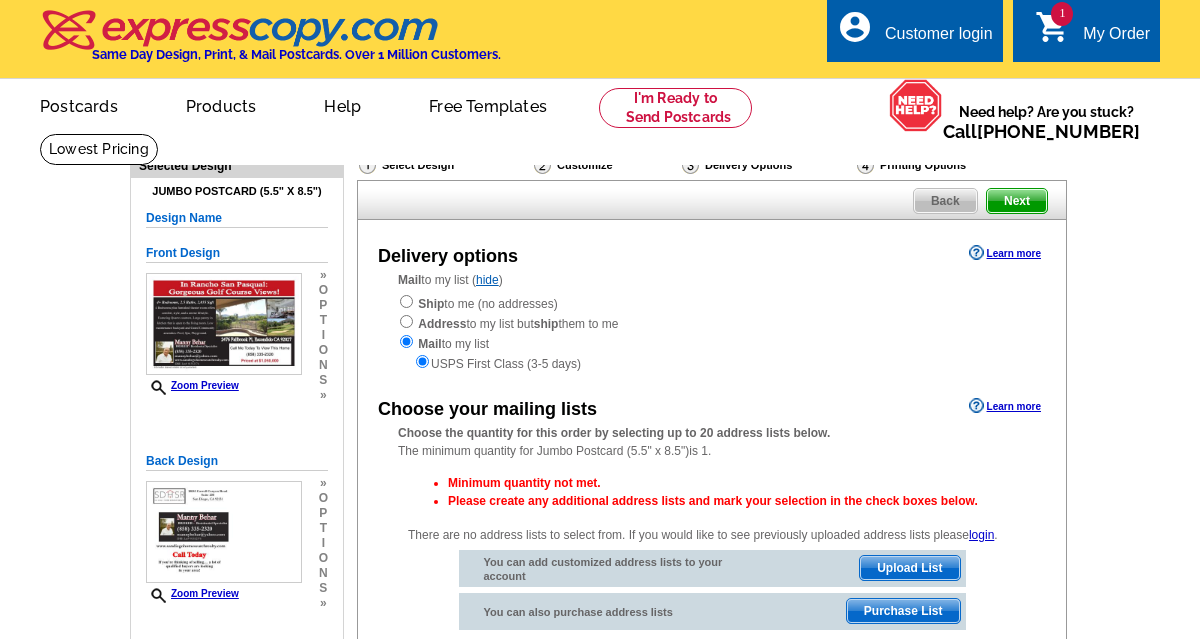 scroll, scrollTop: 0, scrollLeft: 0, axis: both 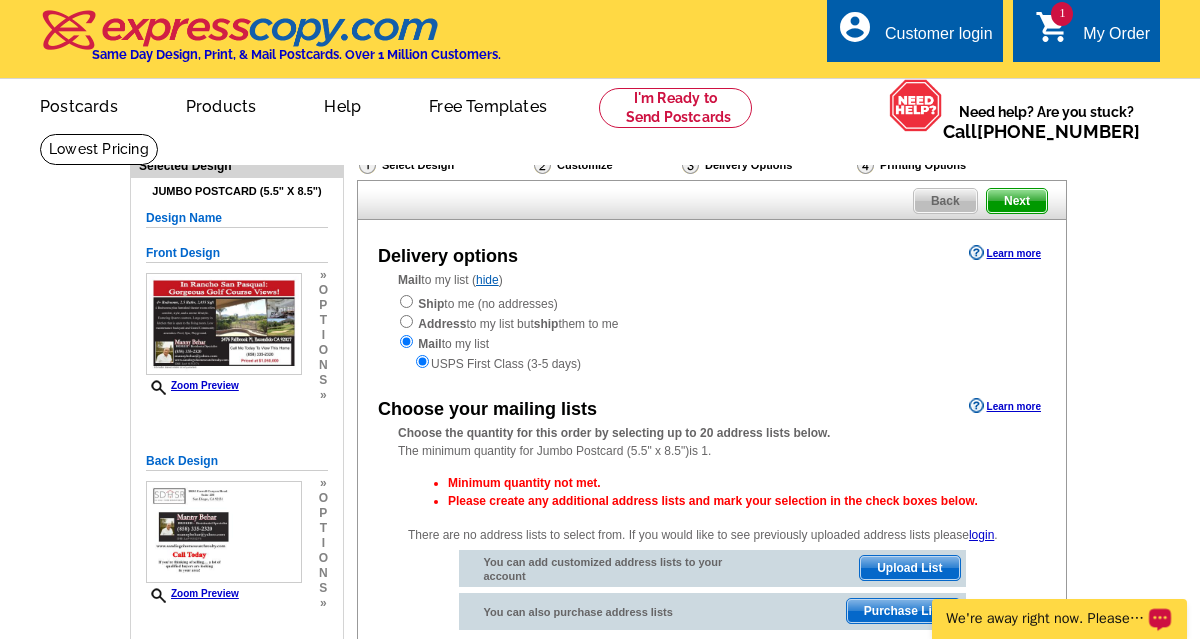 click on "Upload List" at bounding box center [909, 568] 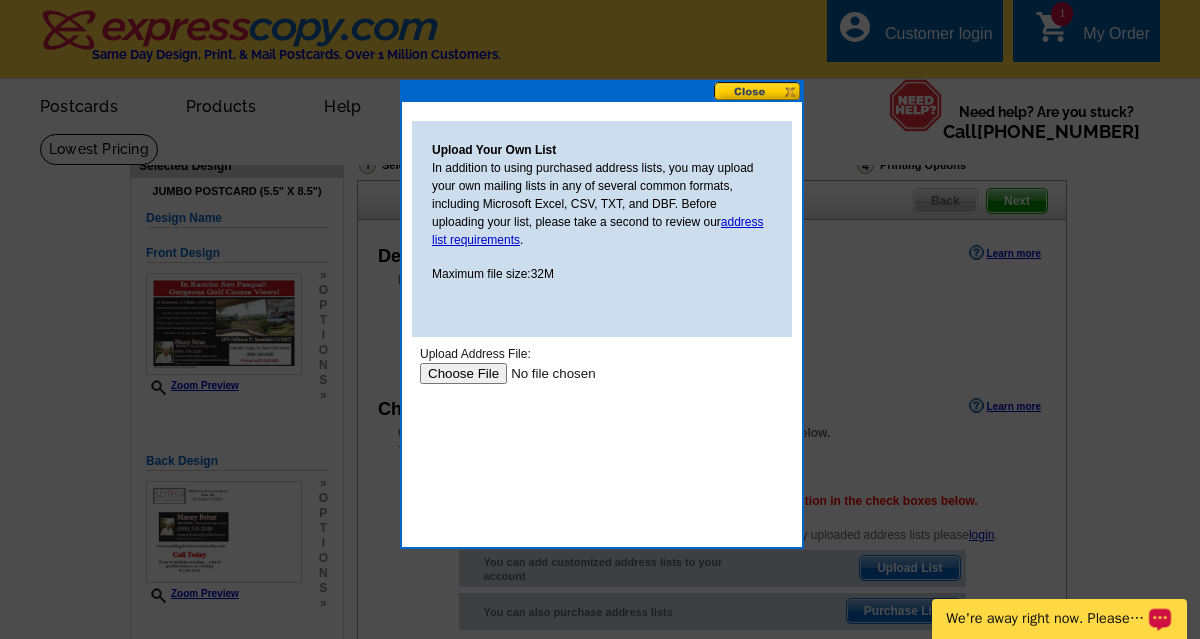 scroll, scrollTop: 0, scrollLeft: 0, axis: both 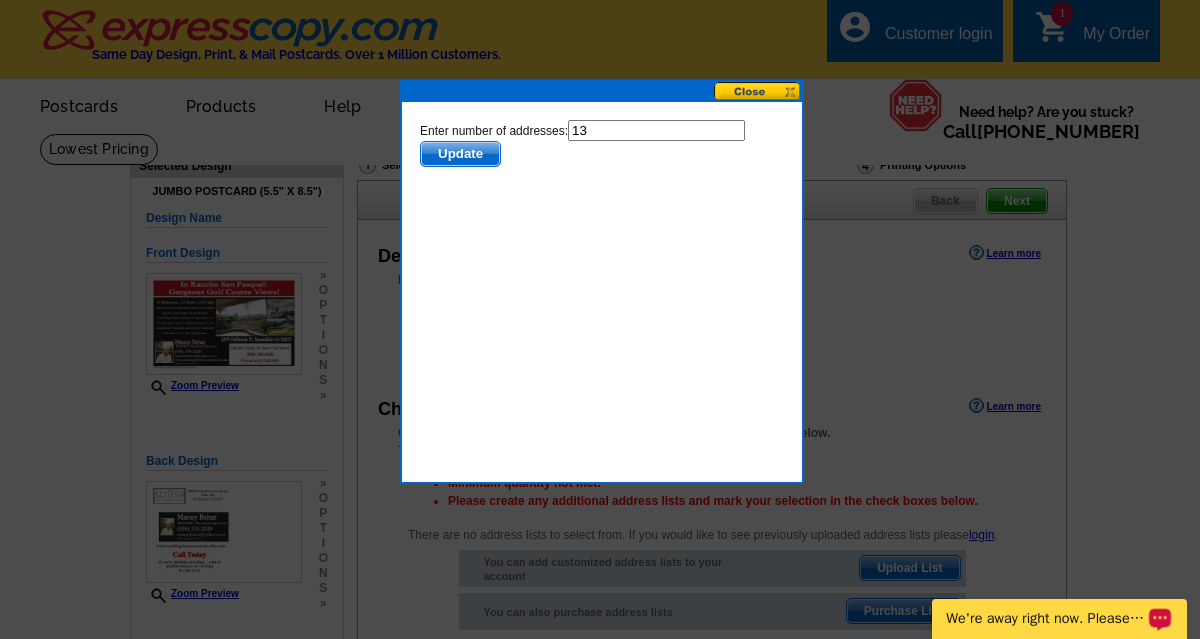 click on "13" at bounding box center [656, 130] 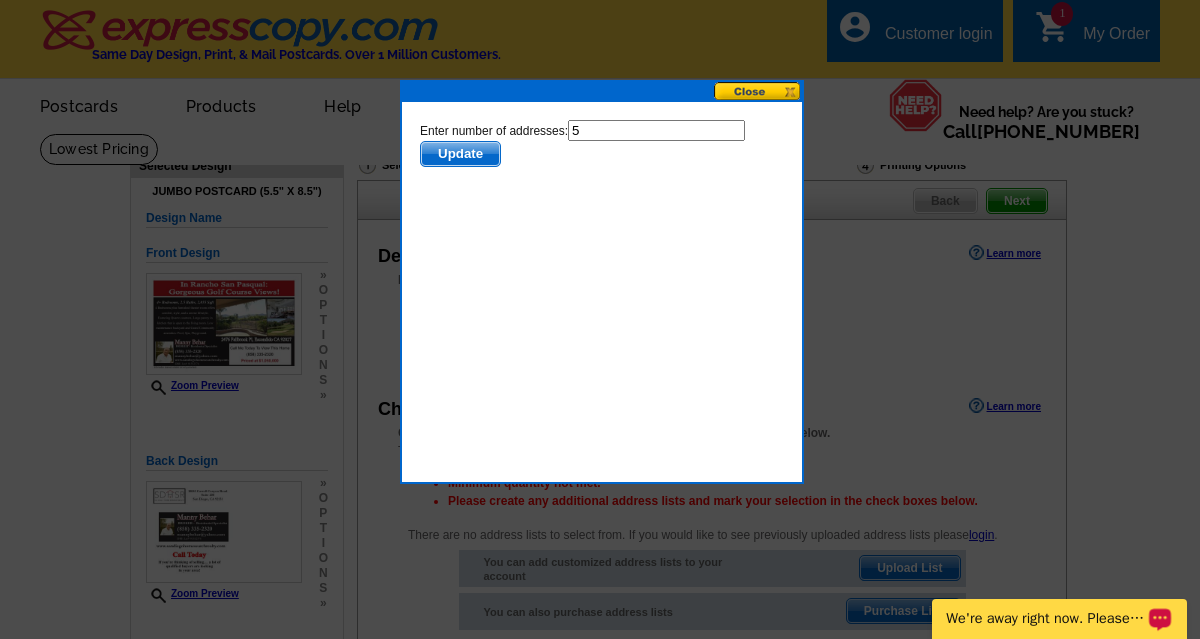 type on "5" 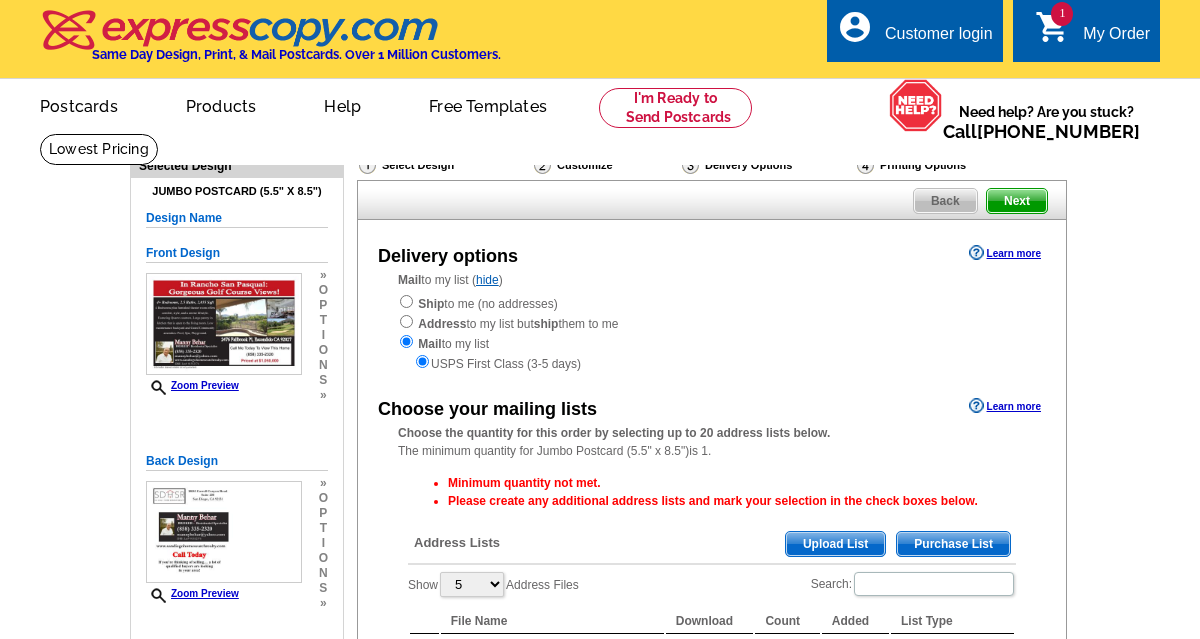 scroll, scrollTop: 0, scrollLeft: 0, axis: both 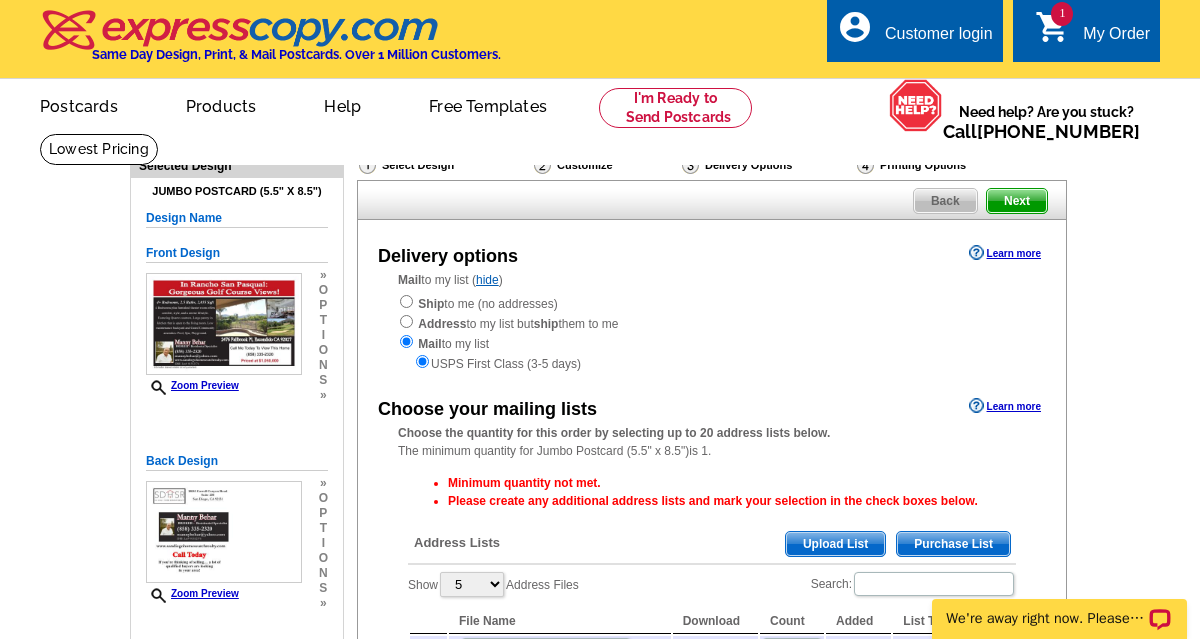 click on "Upload List" at bounding box center (835, 544) 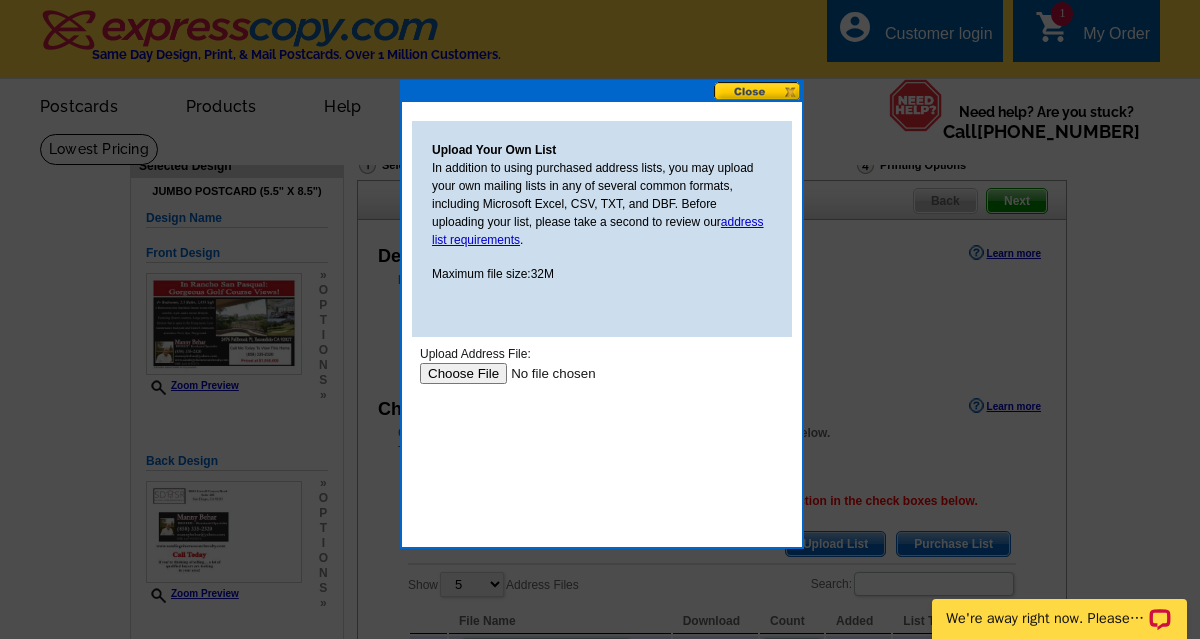 scroll, scrollTop: 0, scrollLeft: 0, axis: both 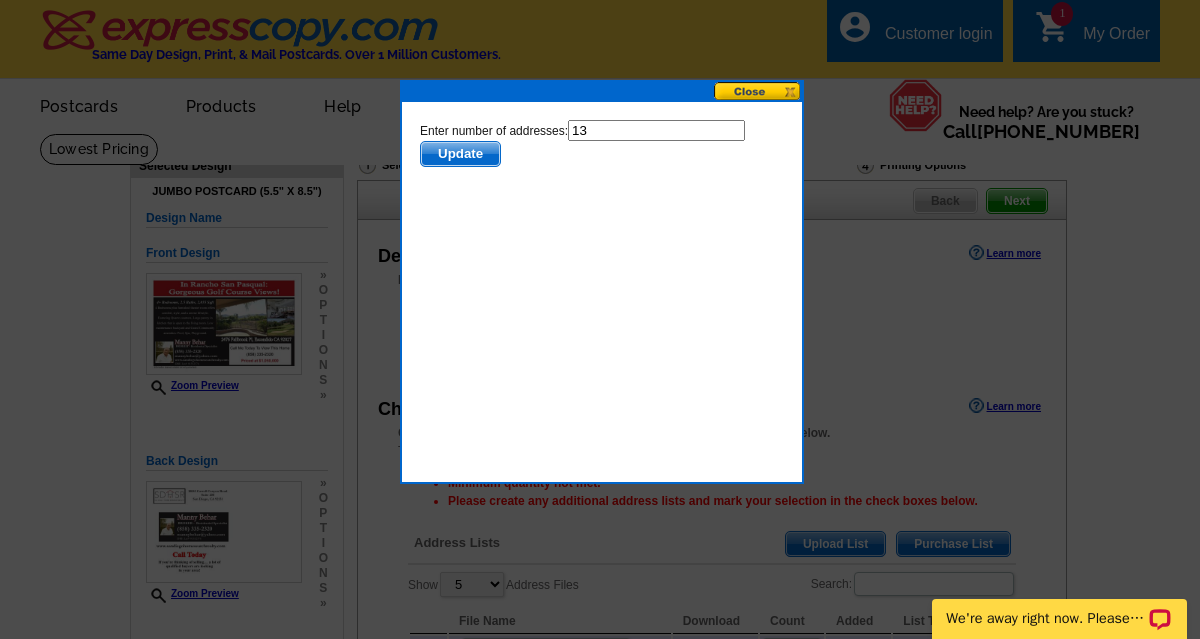 click on "13" at bounding box center (656, 130) 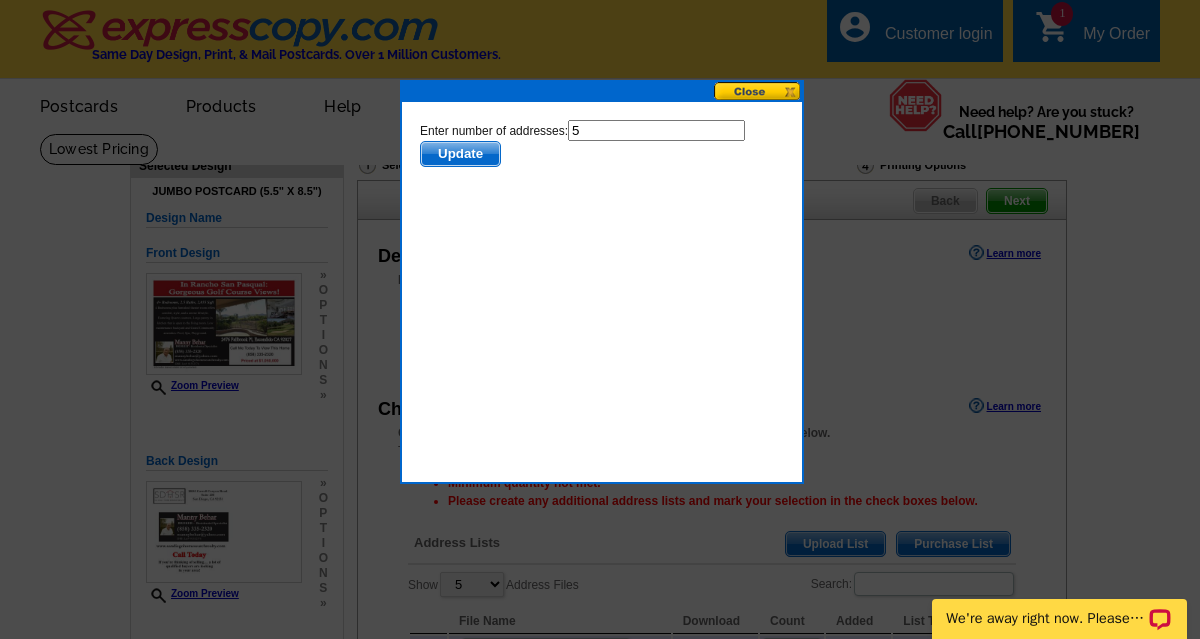 type on "5" 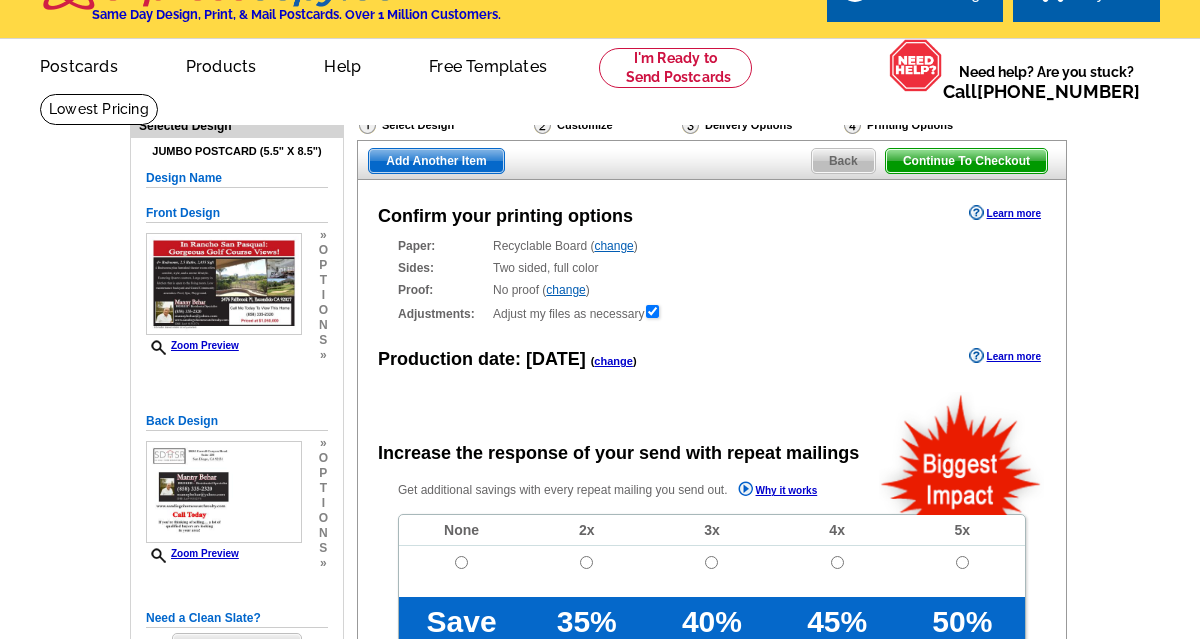 radio on "false" 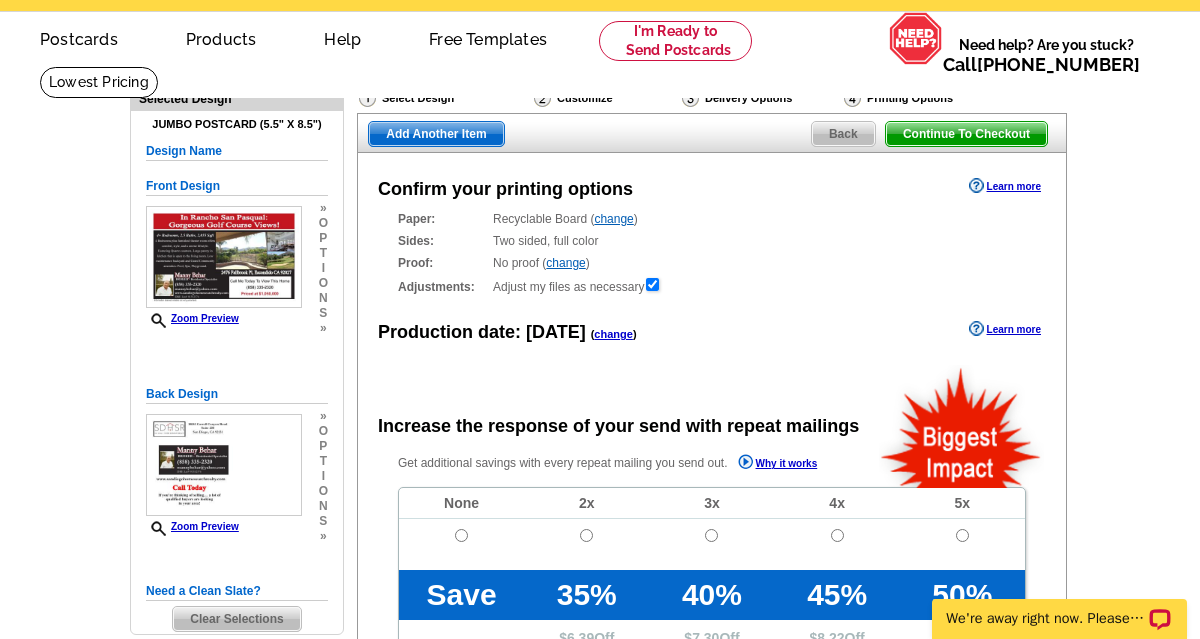 scroll, scrollTop: 0, scrollLeft: 0, axis: both 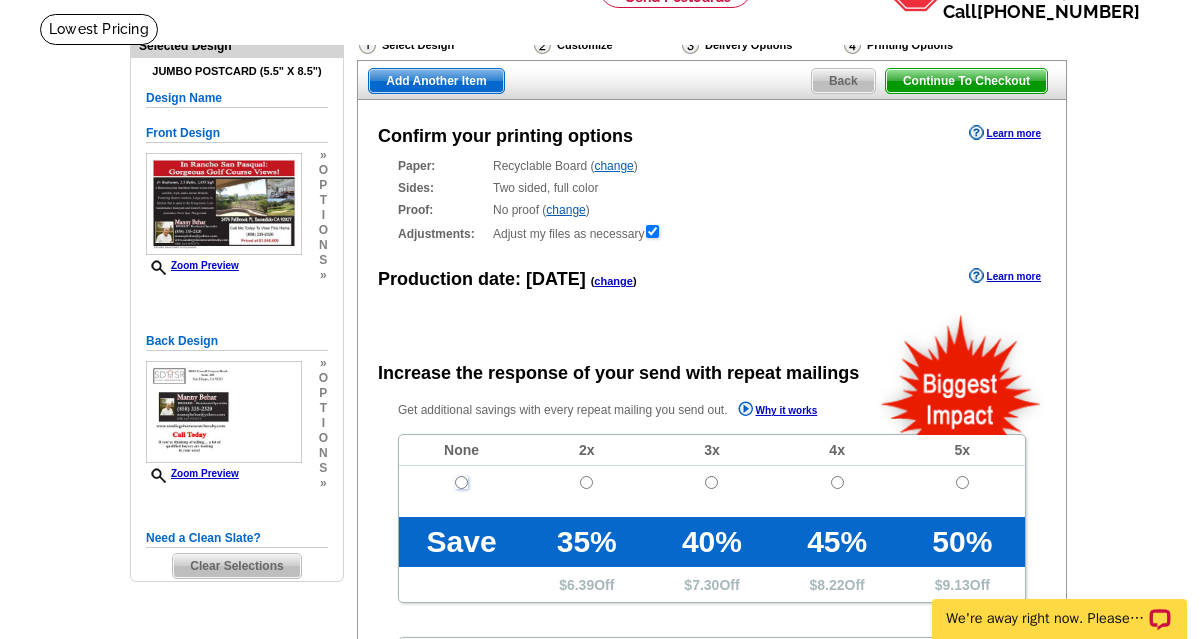 click at bounding box center [461, 482] 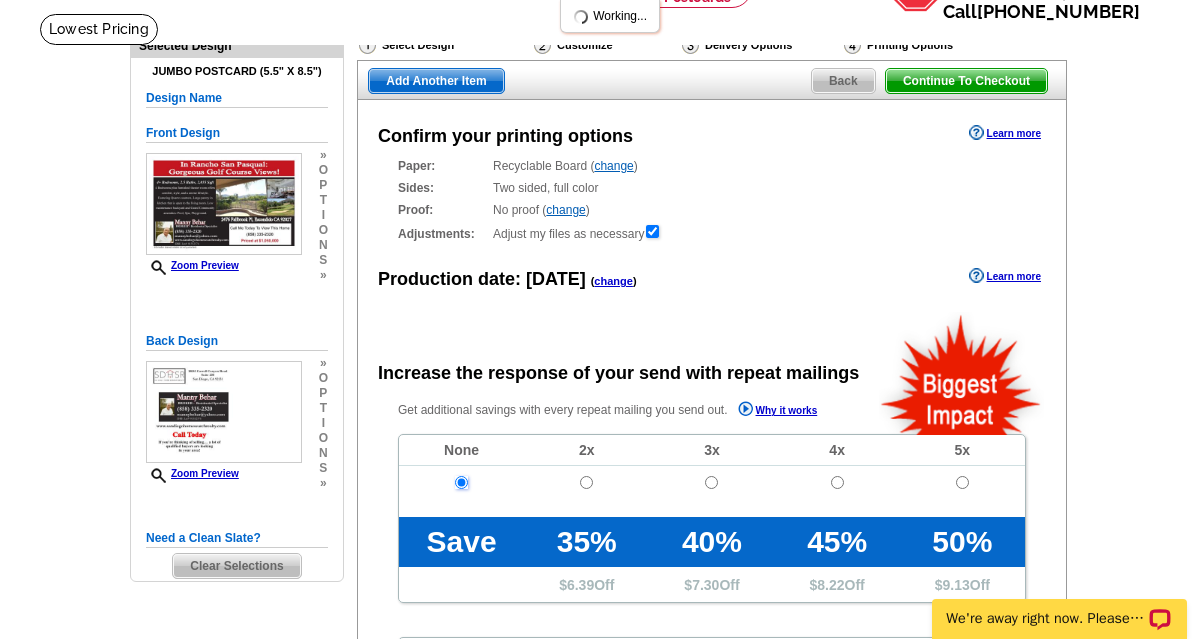 click at bounding box center [461, 482] 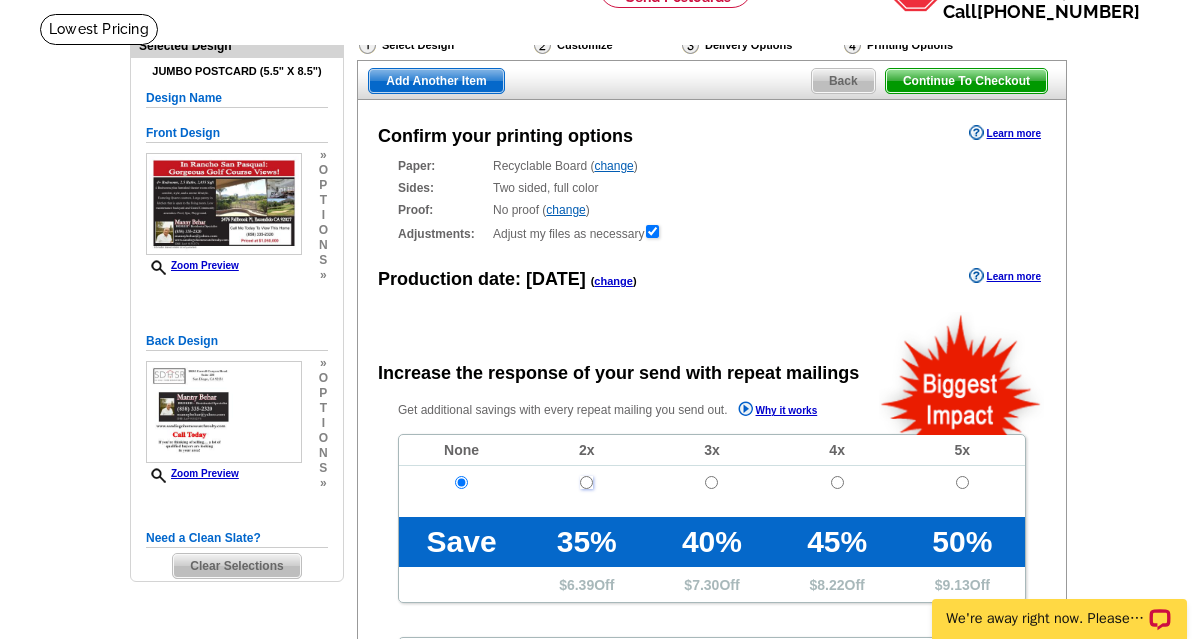 click at bounding box center (586, 482) 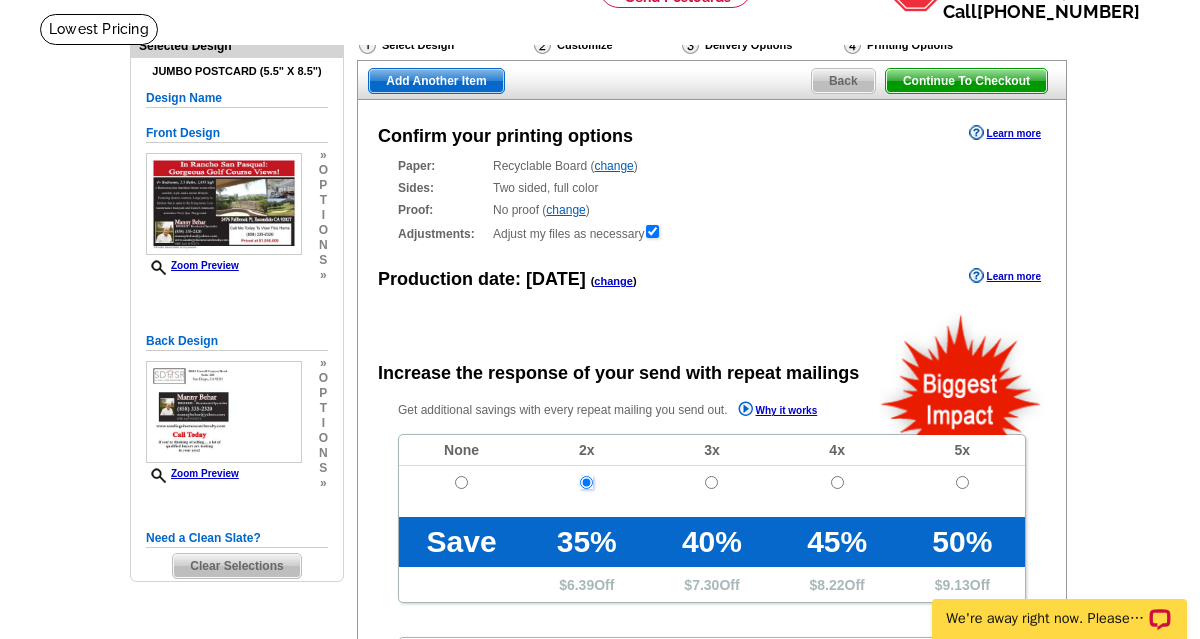 radio on "true" 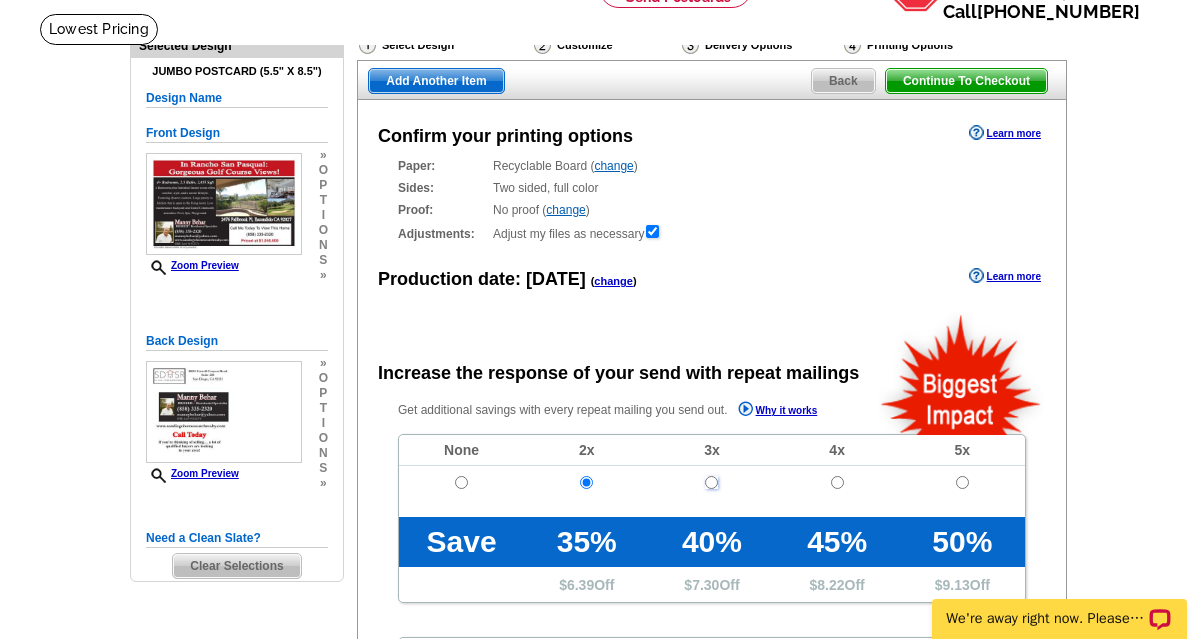 click at bounding box center [711, 482] 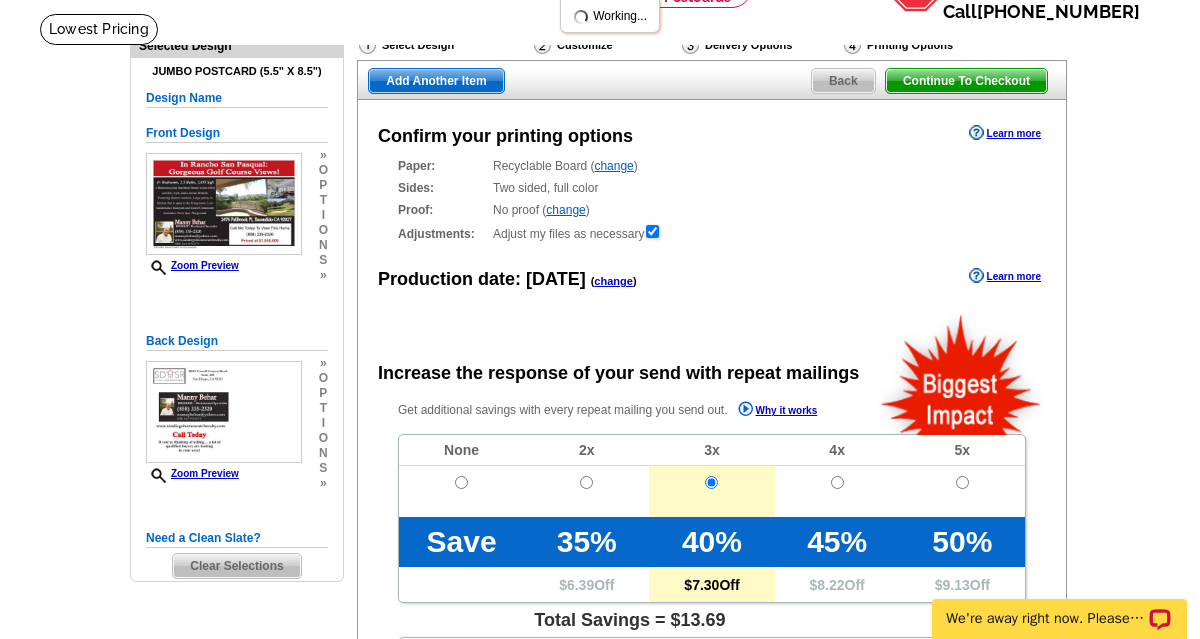 click at bounding box center [837, 482] 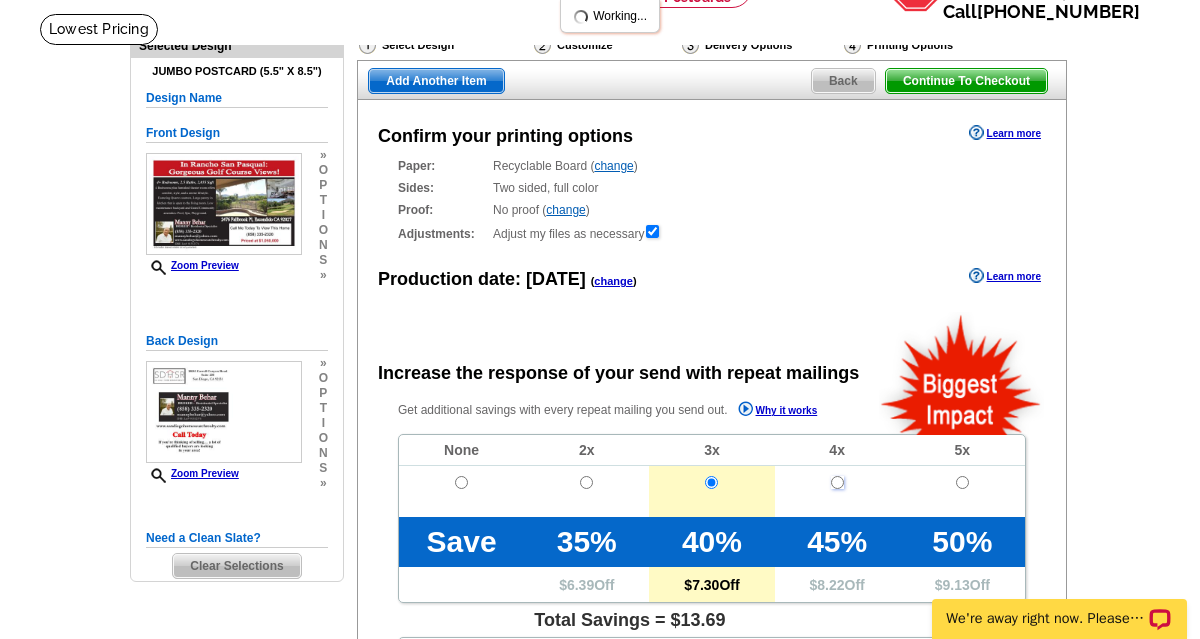 radio on "true" 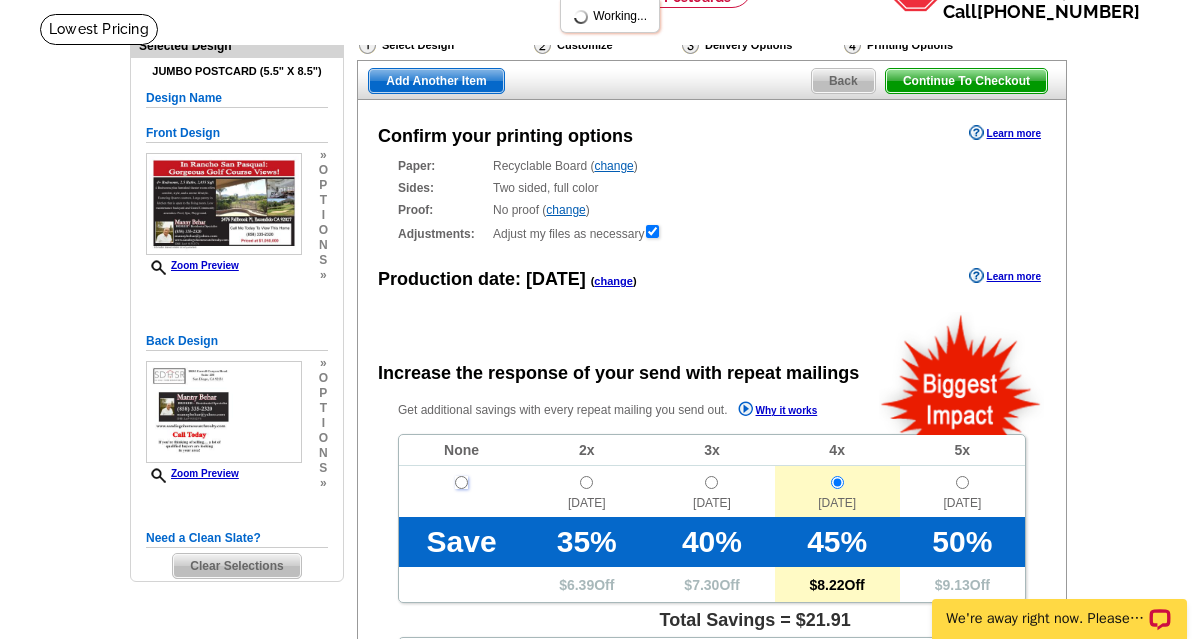 click at bounding box center (461, 482) 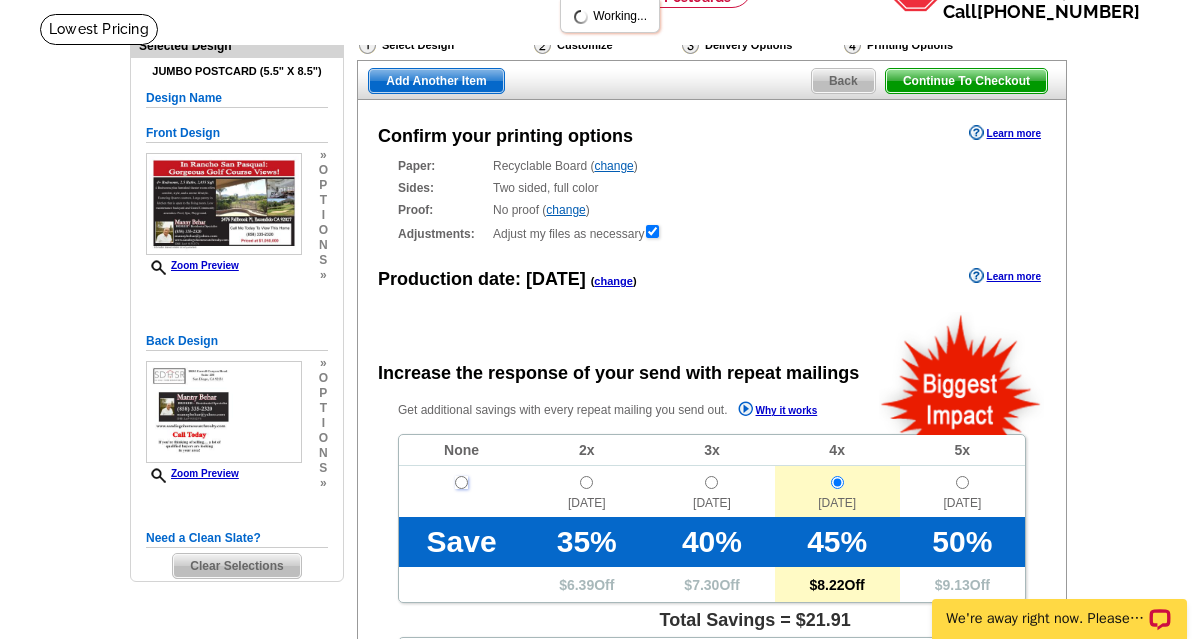 radio on "true" 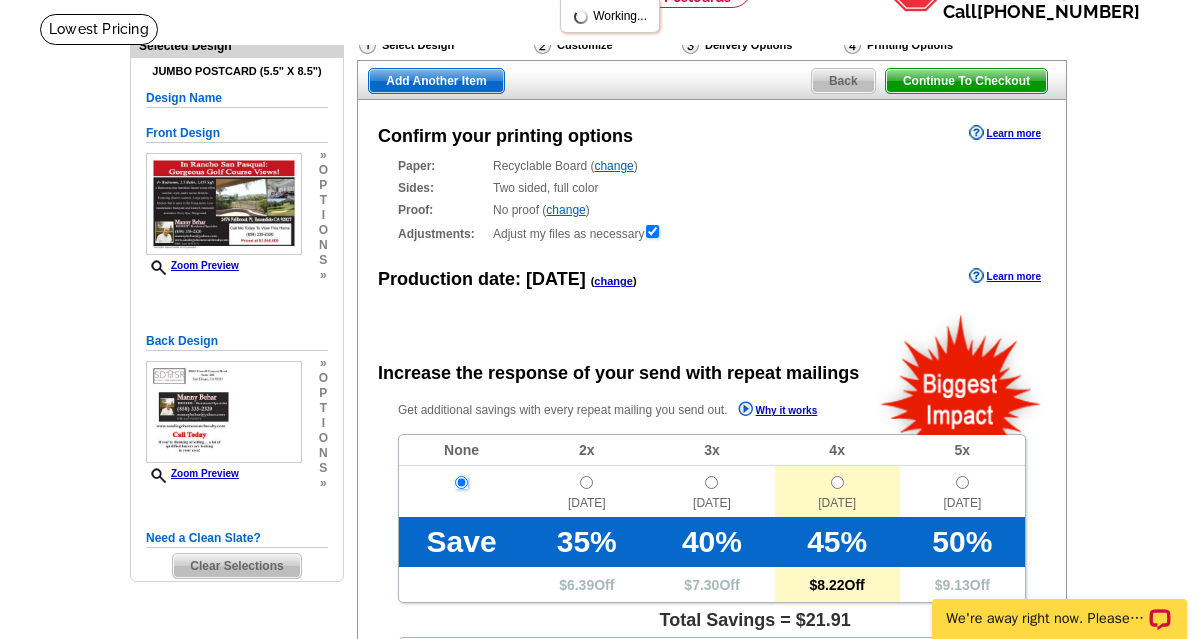 radio on "false" 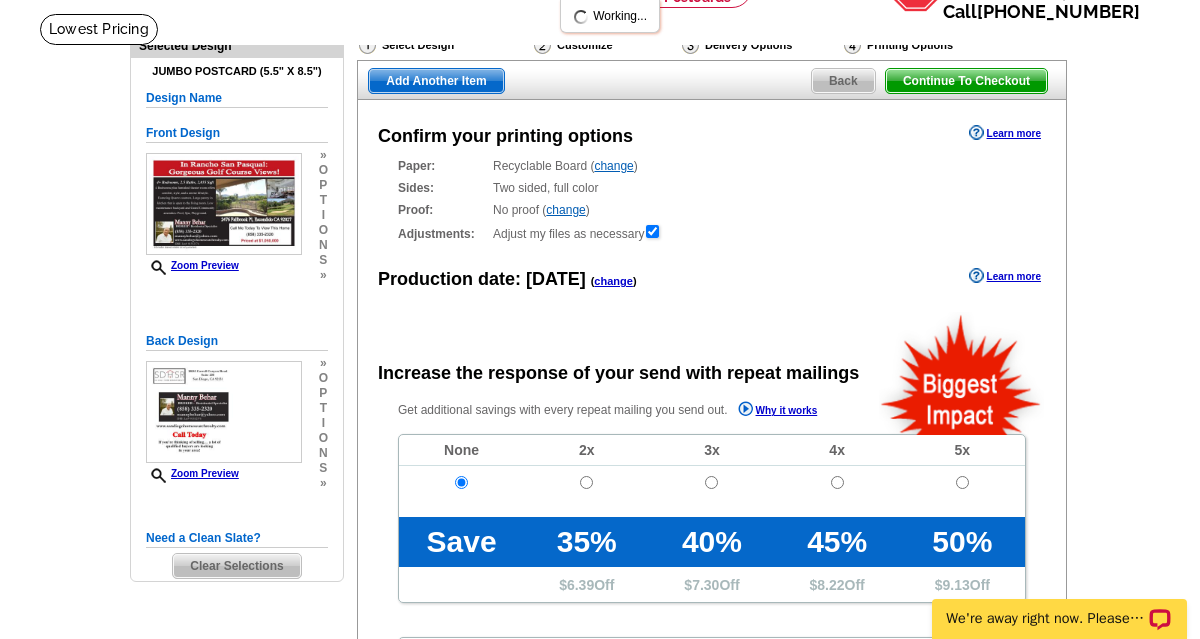 click at bounding box center [961, 373] 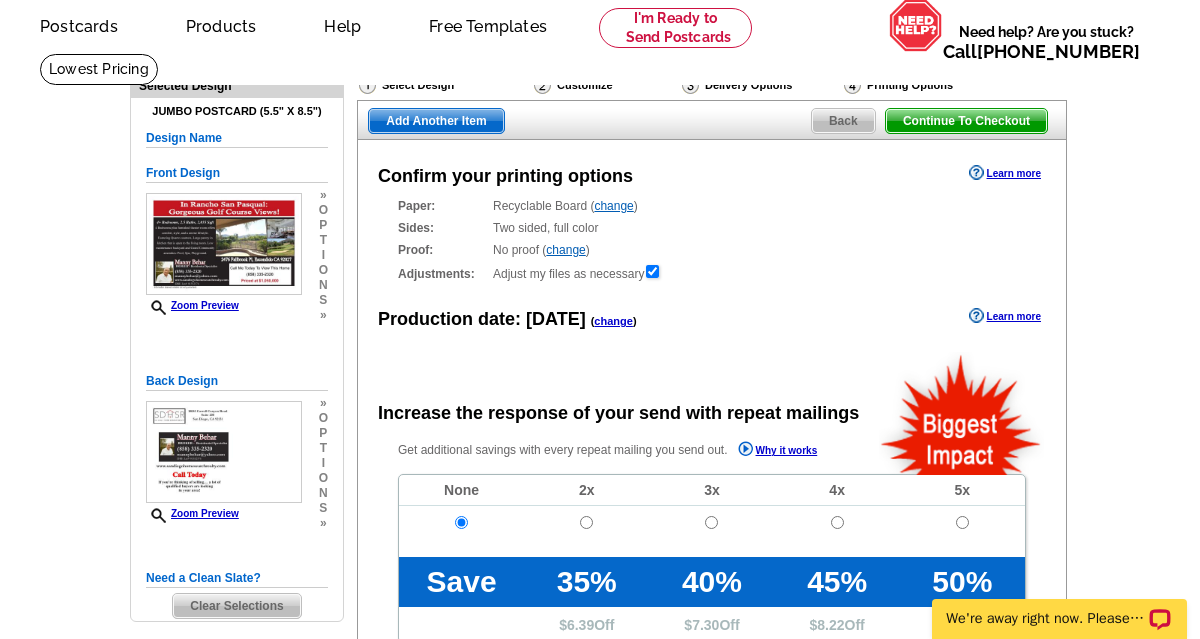 scroll, scrollTop: 40, scrollLeft: 0, axis: vertical 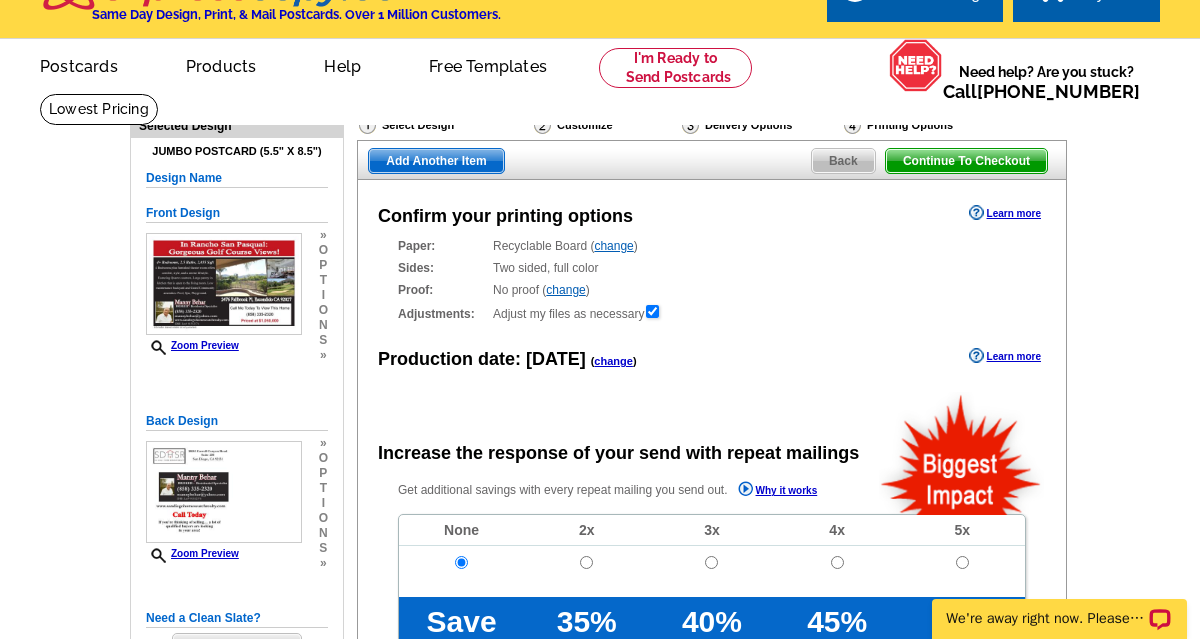click on "Back" at bounding box center [843, 161] 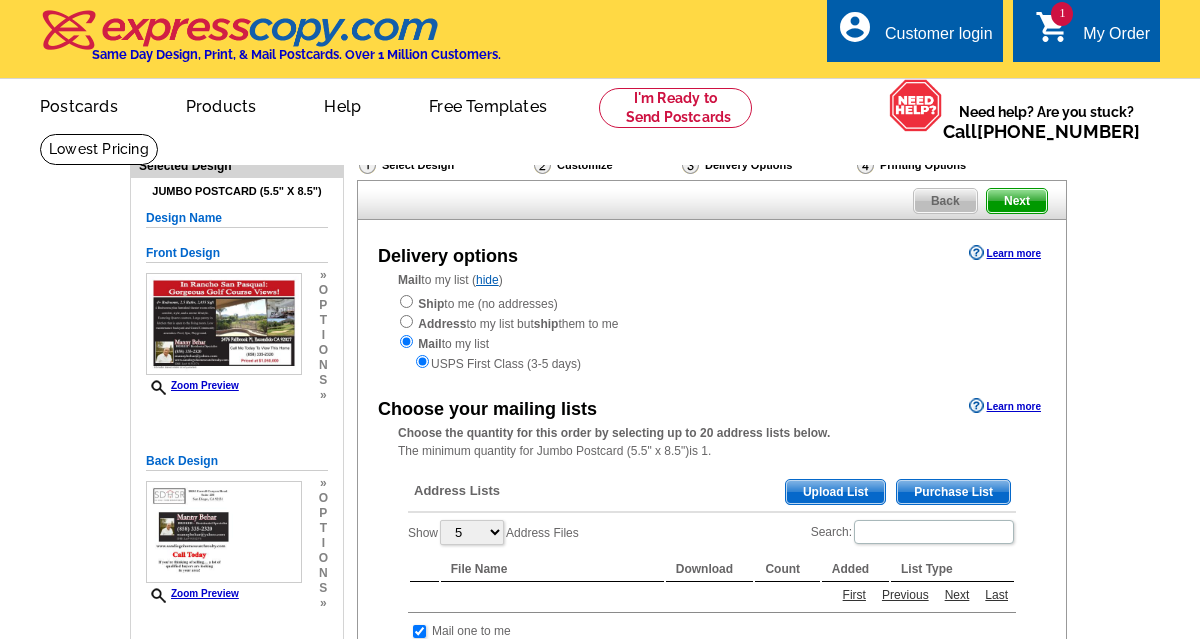 scroll, scrollTop: 0, scrollLeft: 0, axis: both 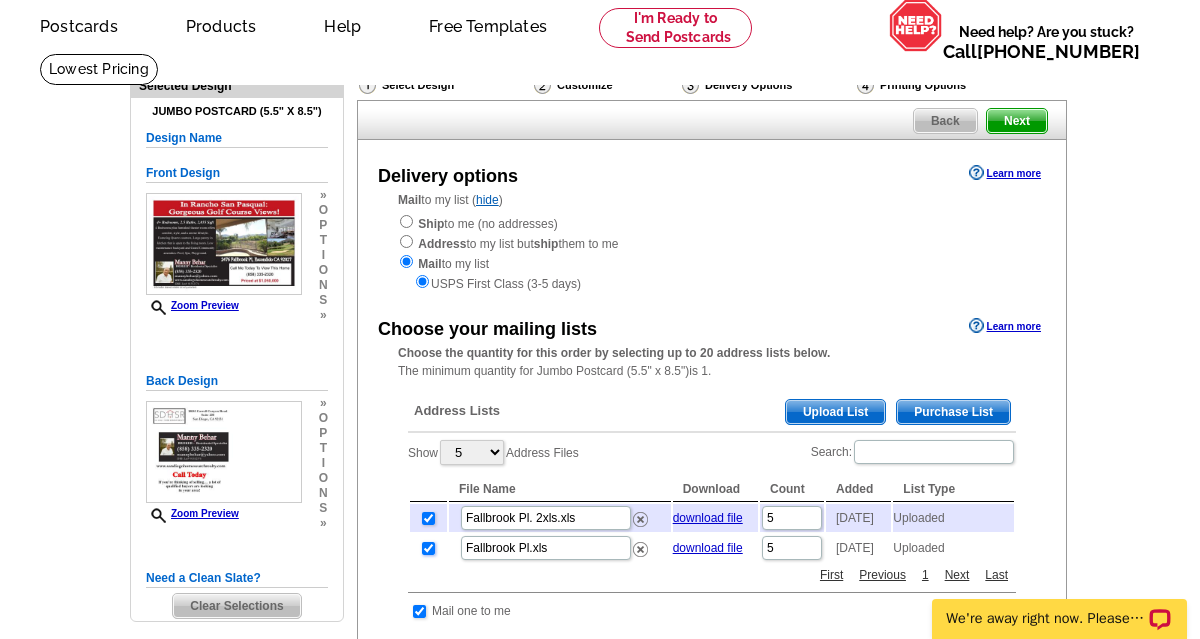 click at bounding box center [428, 548] 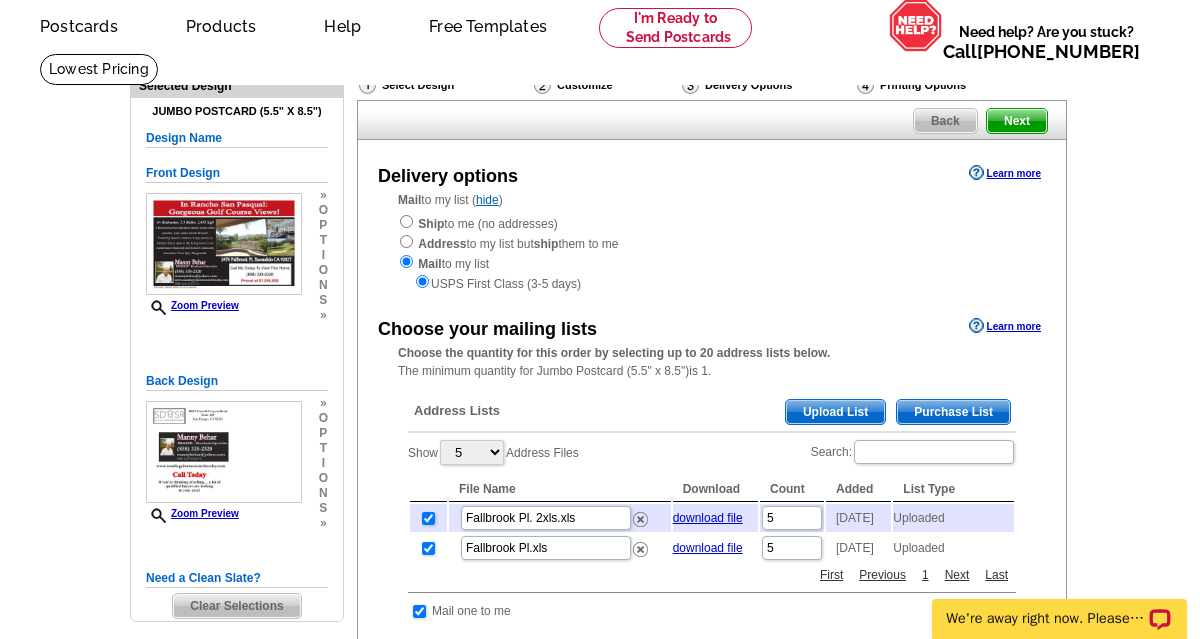 checkbox on "false" 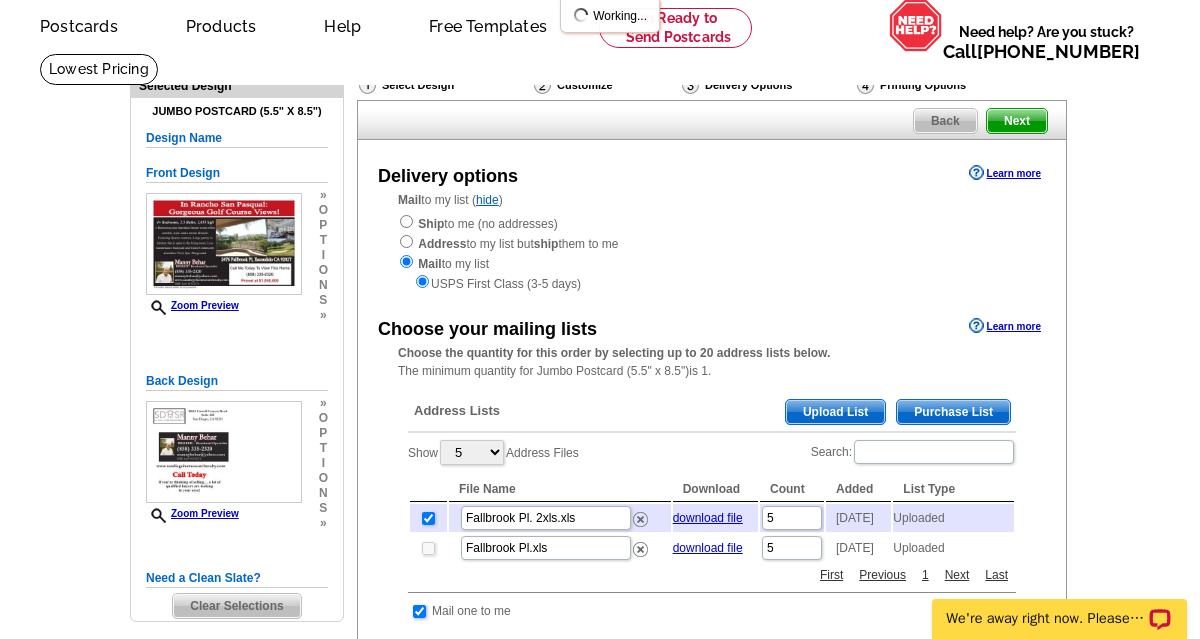 click at bounding box center (419, 611) 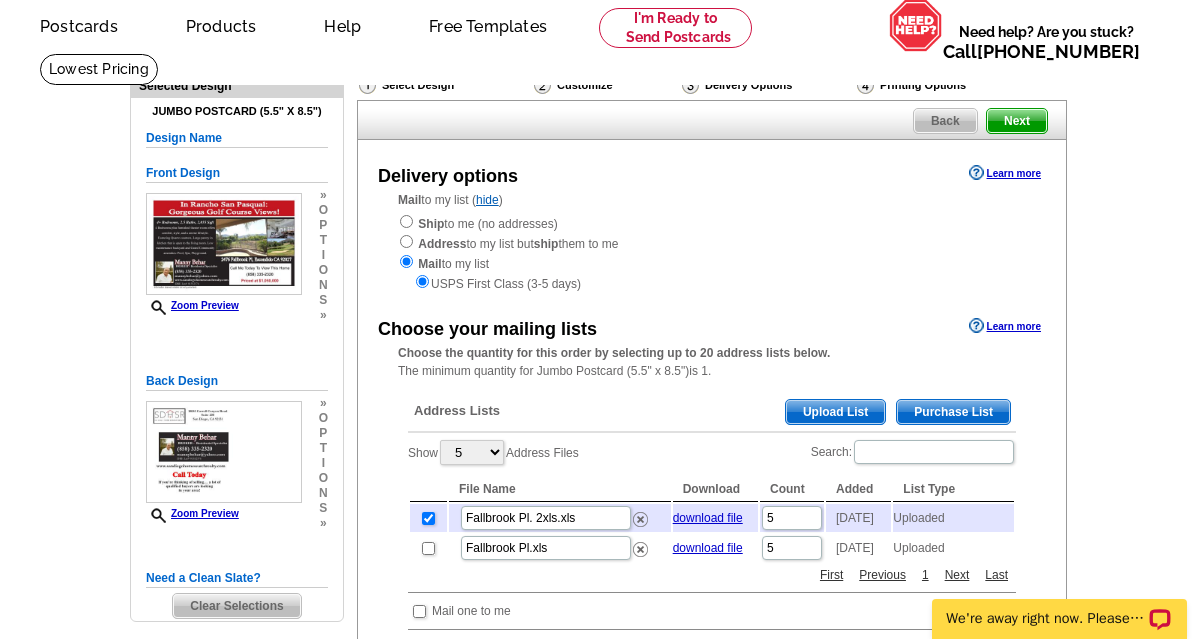 click on "Need Help? call [PHONE_NUMBER],  chat  with support, or have our designers make something custom just for you!
Got it, no need for the selection guide next time.
Show Results
Selected Design
Jumbo Postcard (5.5" x 8.5")
Design Name
Front Design
Zoom Preview
»
o
p
t
i
o
n
s
»
» o" at bounding box center [600, 535] 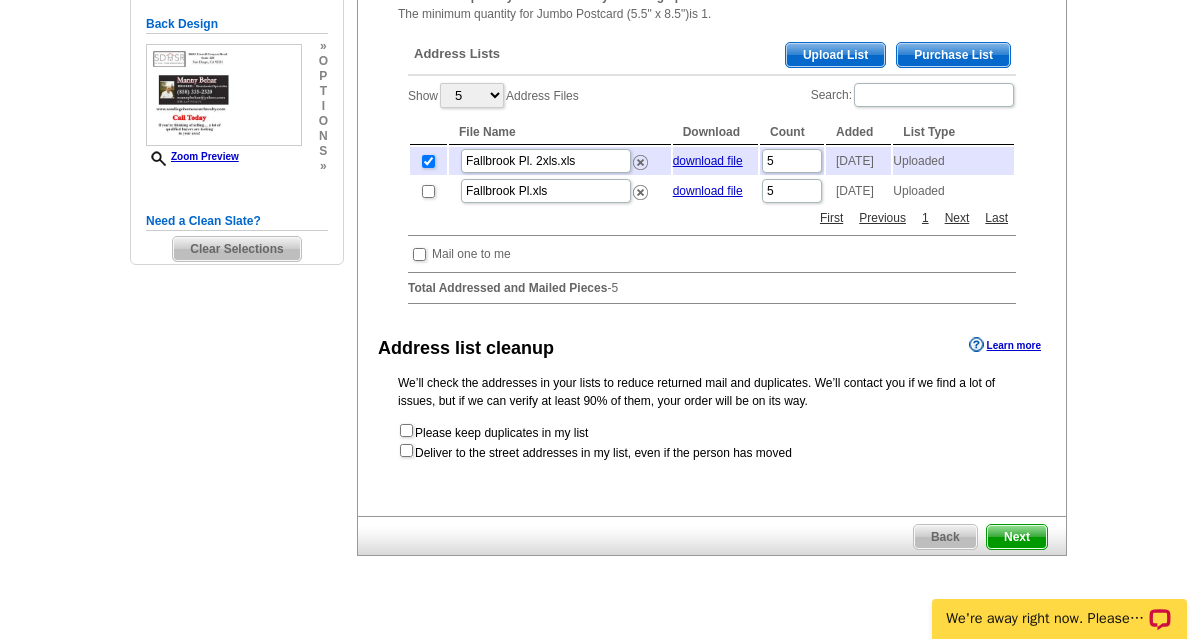 scroll, scrollTop: 440, scrollLeft: 0, axis: vertical 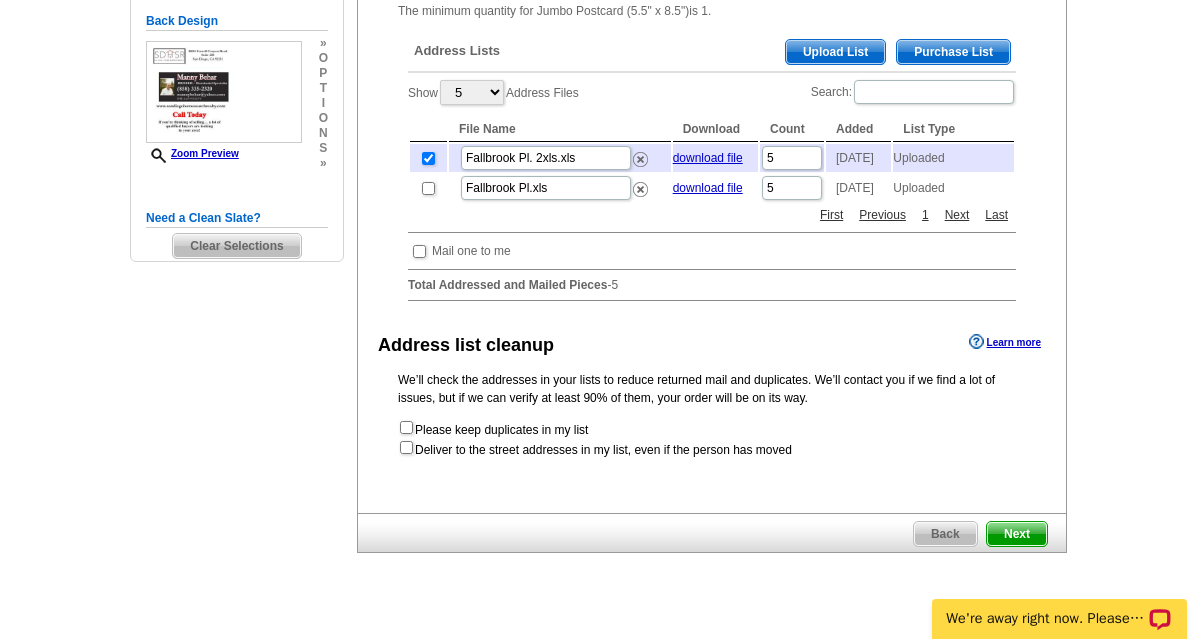 click on "Next" at bounding box center [1017, 534] 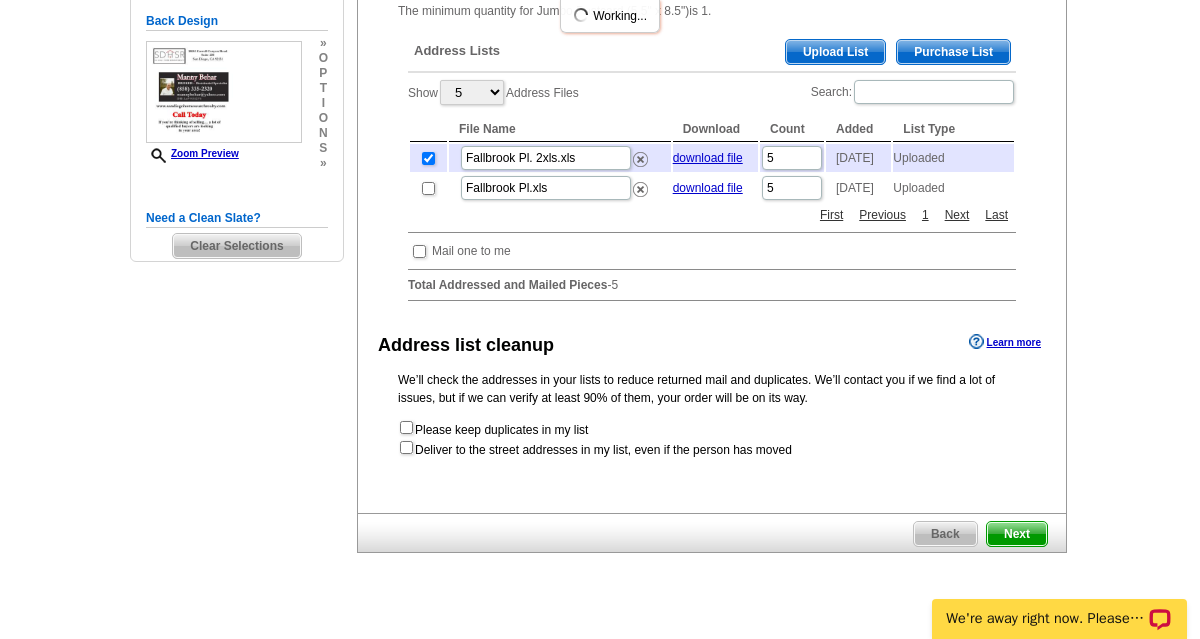scroll, scrollTop: 0, scrollLeft: 0, axis: both 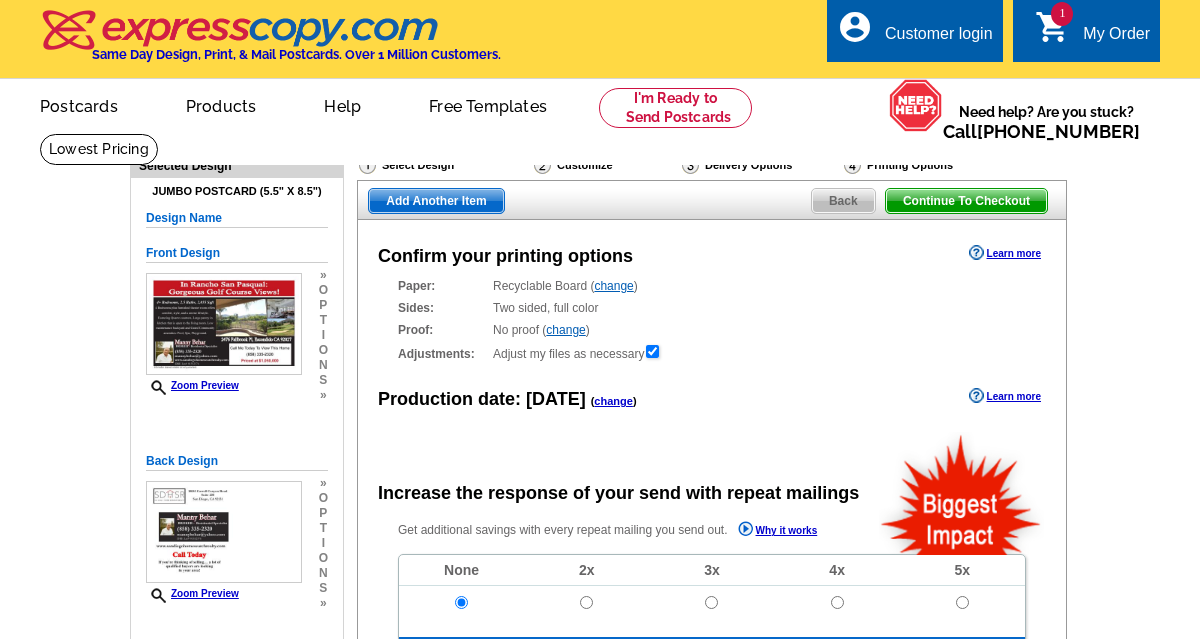 radio on "false" 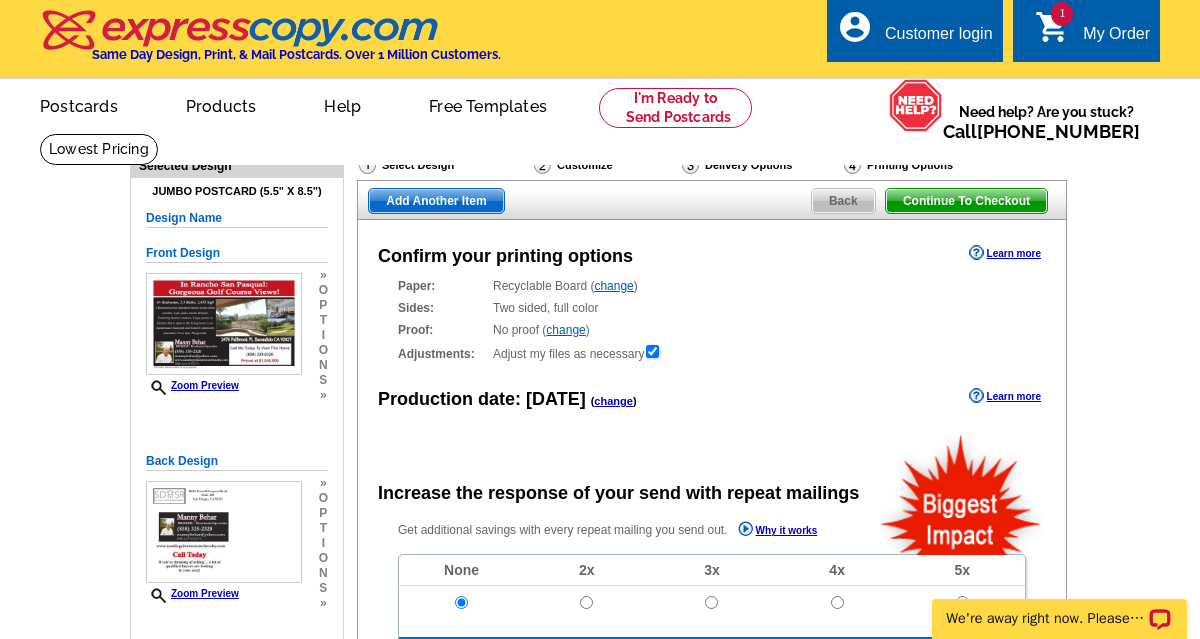 scroll, scrollTop: 0, scrollLeft: 0, axis: both 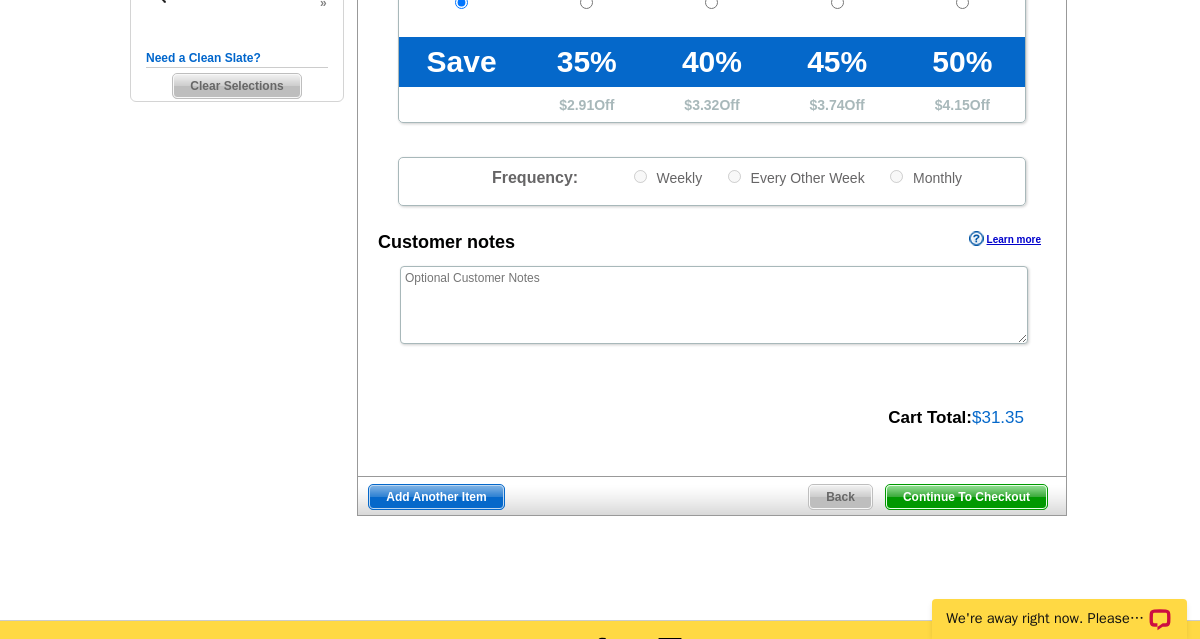 click on "Continue To Checkout" at bounding box center [966, 497] 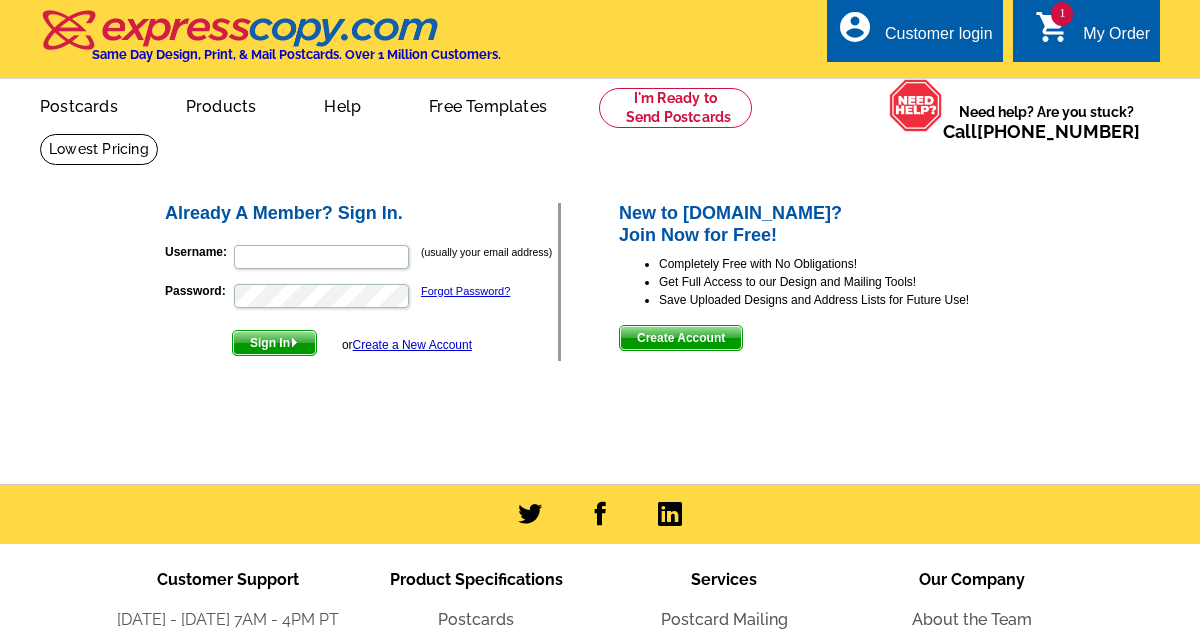 scroll, scrollTop: 0, scrollLeft: 0, axis: both 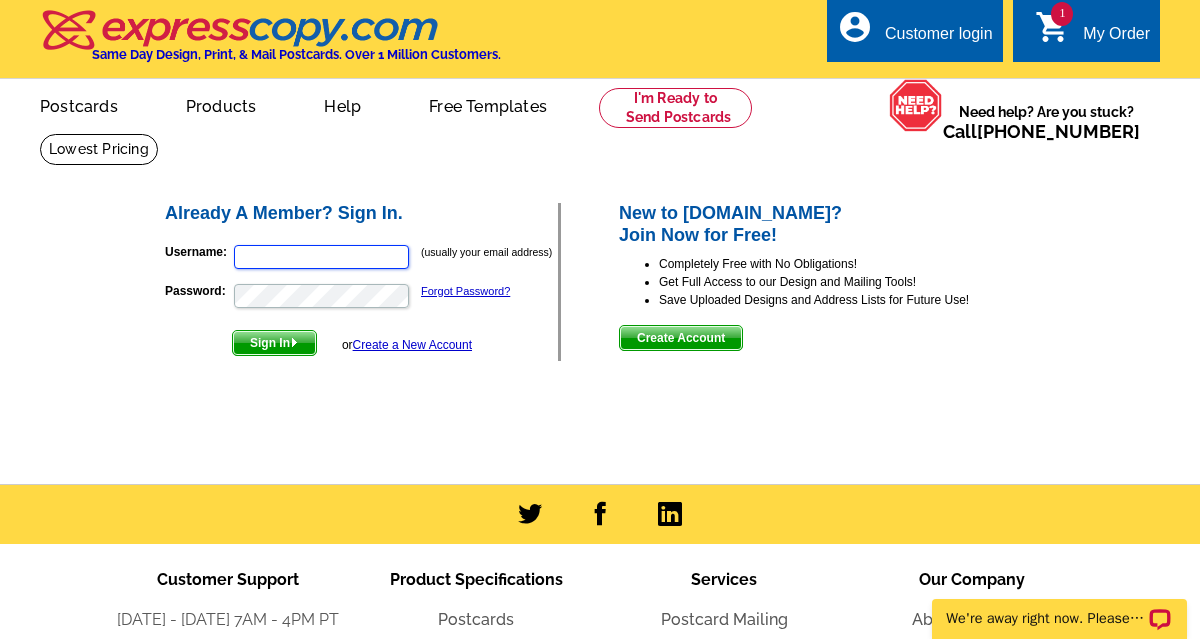 click on "Username:" at bounding box center [321, 257] 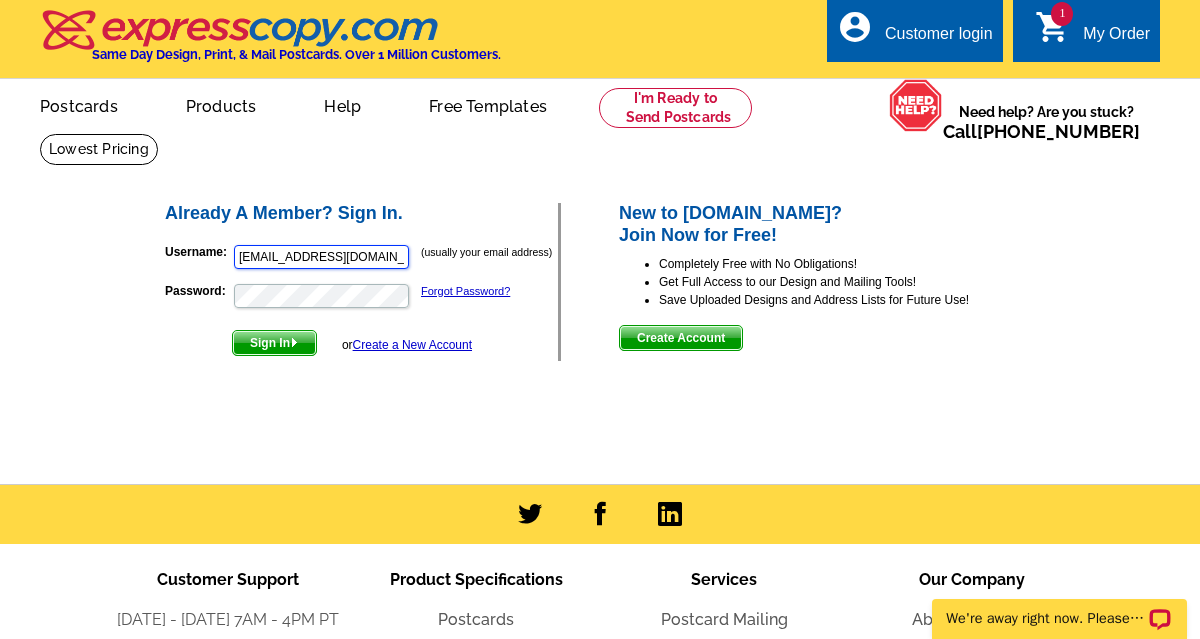 scroll, scrollTop: 0, scrollLeft: 0, axis: both 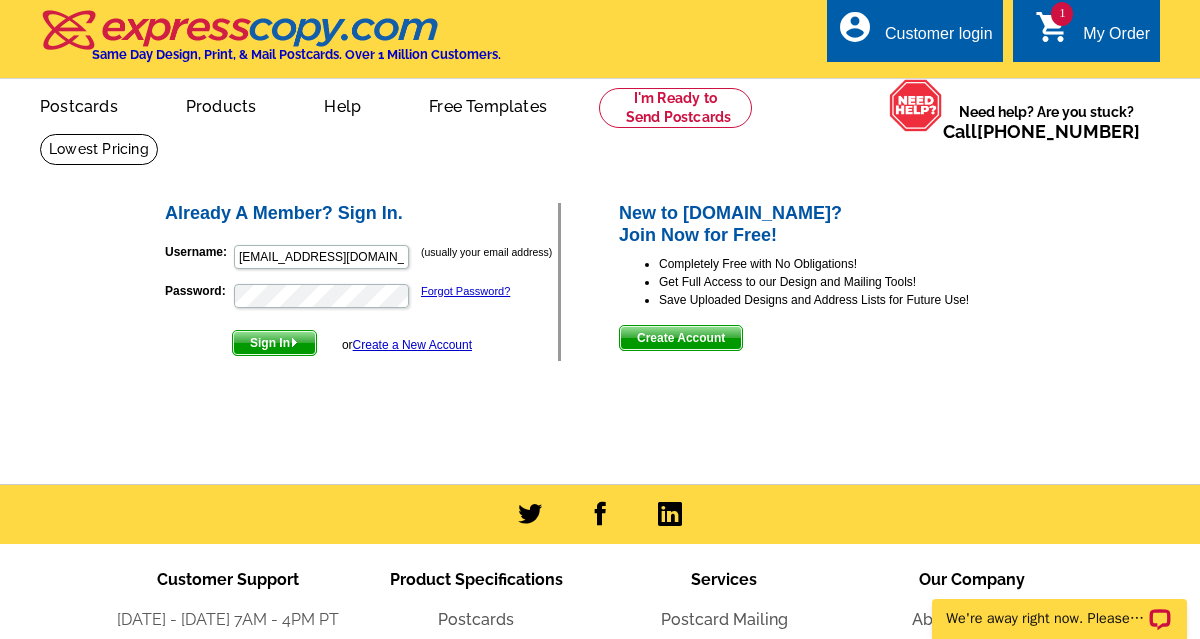 click on "Sign In" at bounding box center (274, 343) 